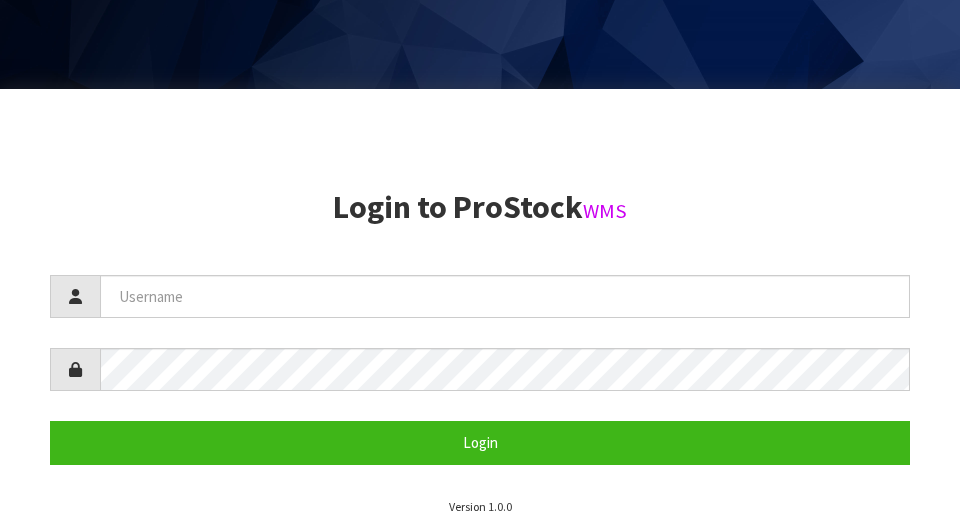 scroll, scrollTop: 512, scrollLeft: 0, axis: vertical 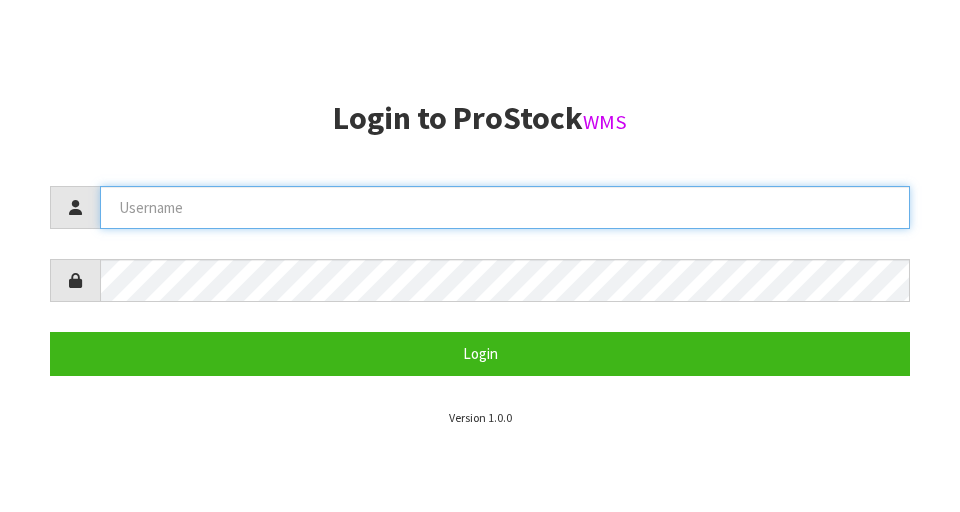 click at bounding box center [505, 207] 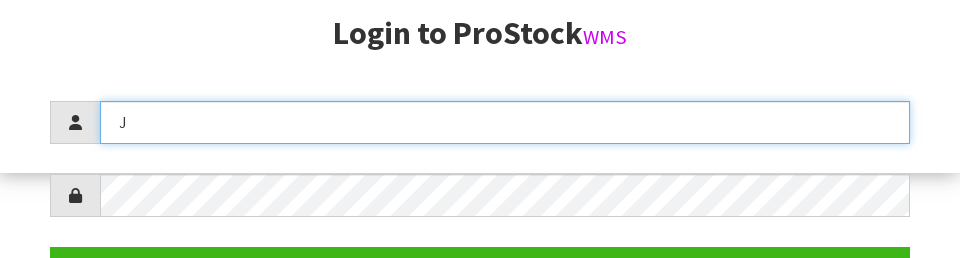scroll, scrollTop: 258, scrollLeft: 0, axis: vertical 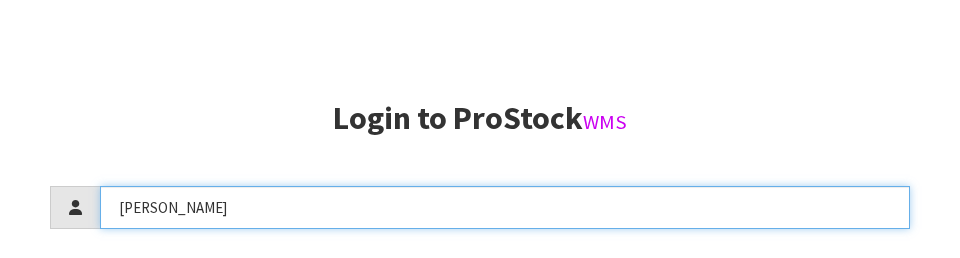 type on "[PERSON_NAME]" 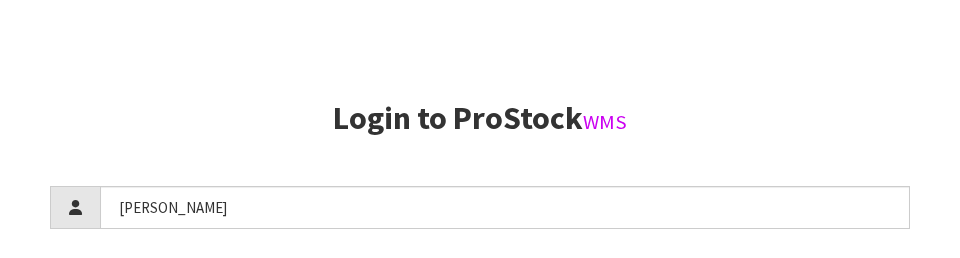 click on "Login to ProStock  WMS" at bounding box center (480, 118) 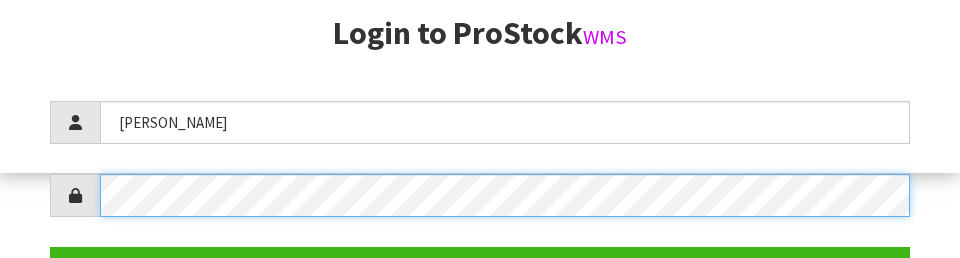 scroll, scrollTop: 290, scrollLeft: 0, axis: vertical 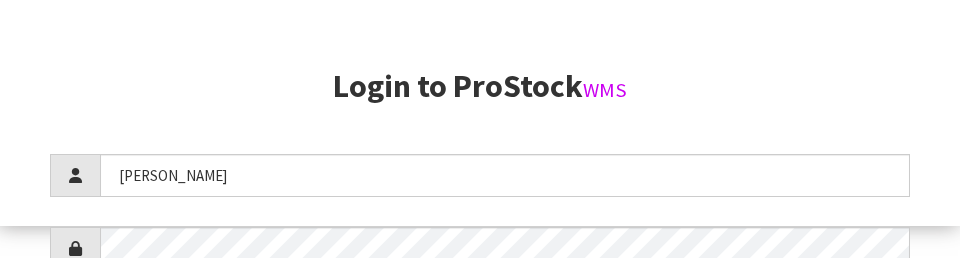 click on "Login to ProStock  WMS
[PERSON_NAME]
Login
Version 1.0.0" at bounding box center [480, 232] 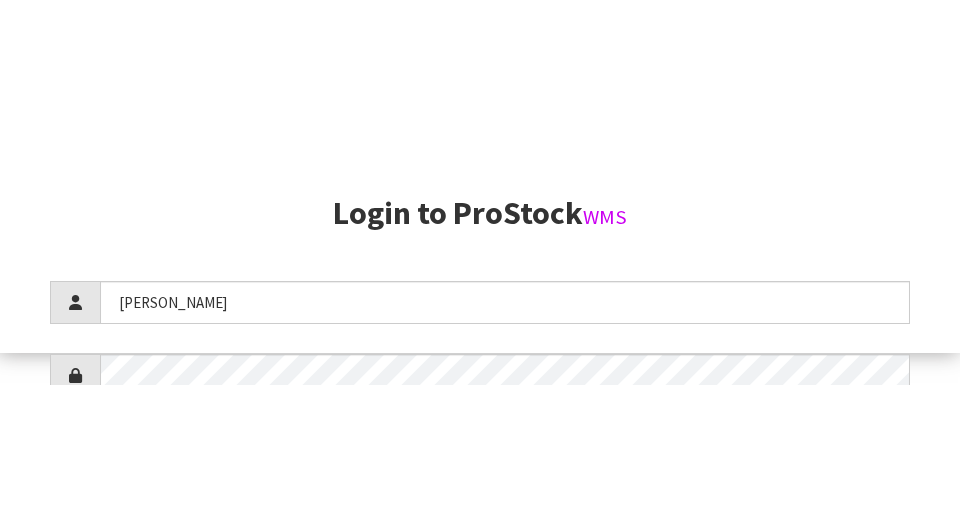 scroll, scrollTop: 512, scrollLeft: 0, axis: vertical 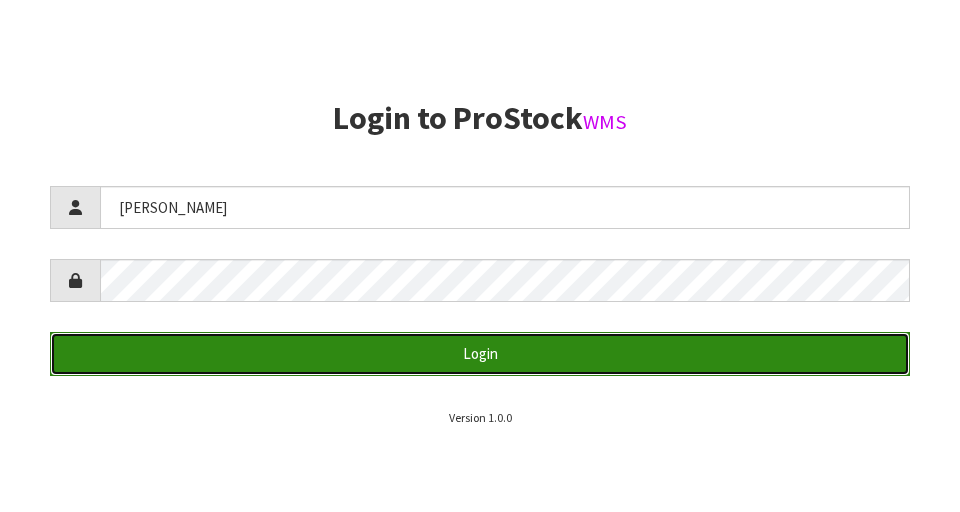 click on "Login" at bounding box center [480, 353] 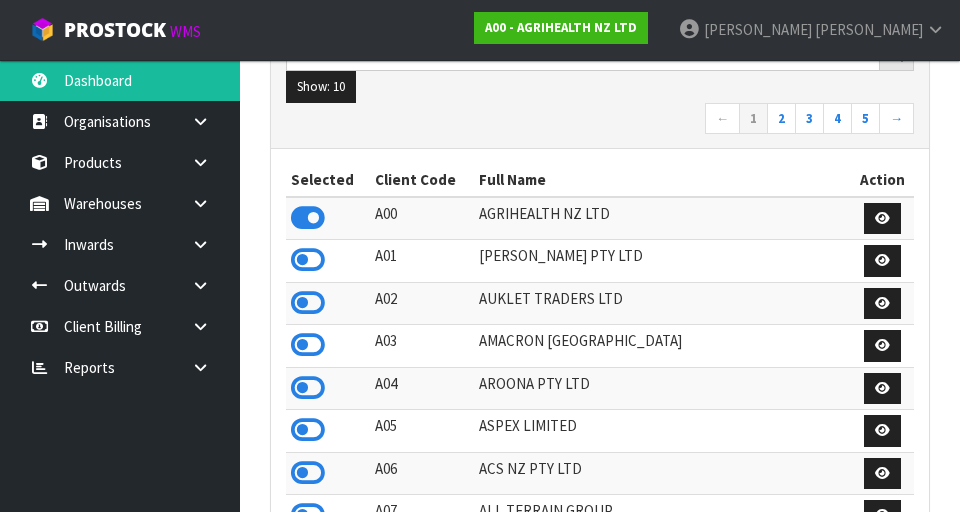 scroll, scrollTop: 177, scrollLeft: 0, axis: vertical 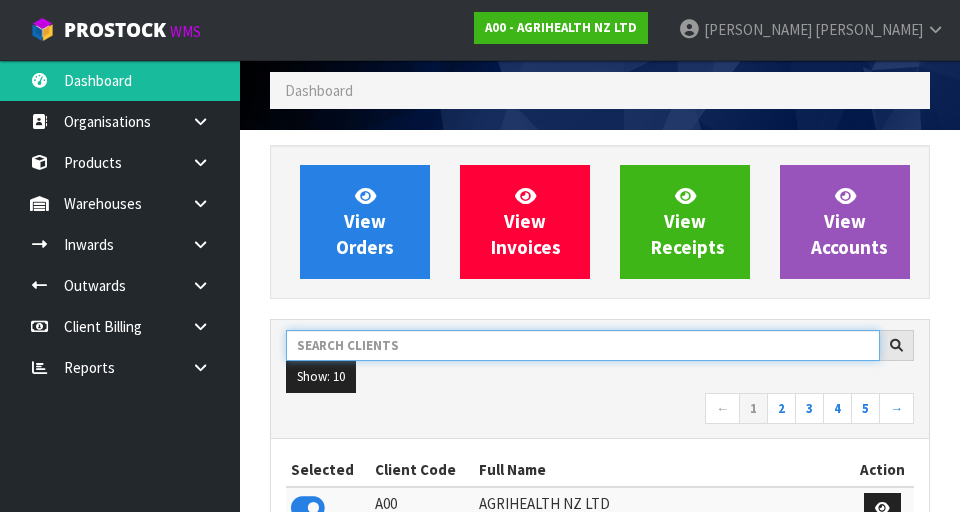 click at bounding box center [583, 345] 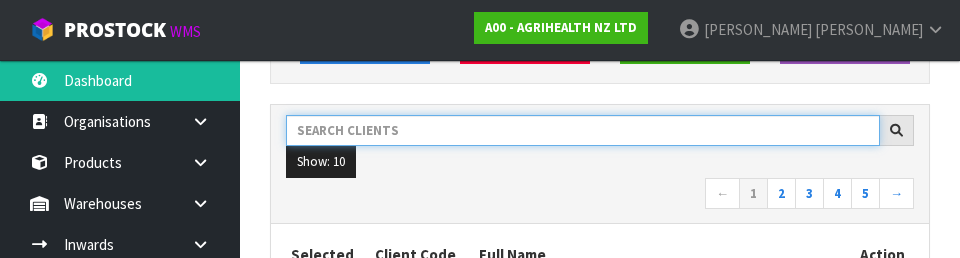 scroll, scrollTop: 274, scrollLeft: 0, axis: vertical 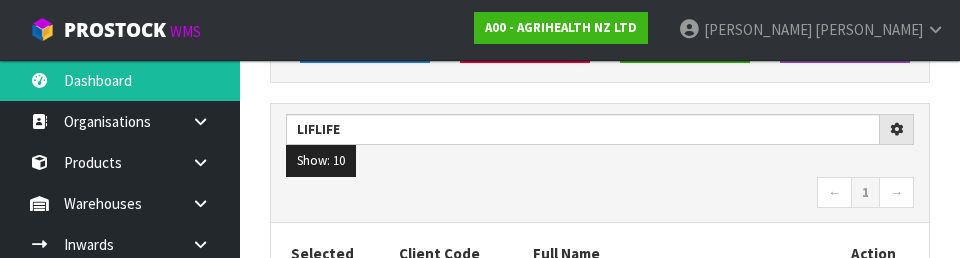 click on "←
1
→" at bounding box center [600, 194] 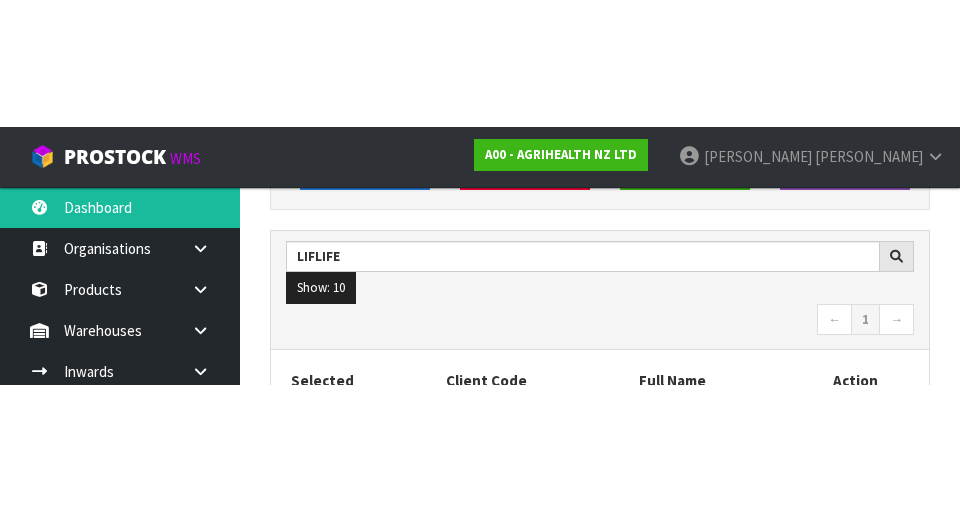 scroll, scrollTop: 283, scrollLeft: 0, axis: vertical 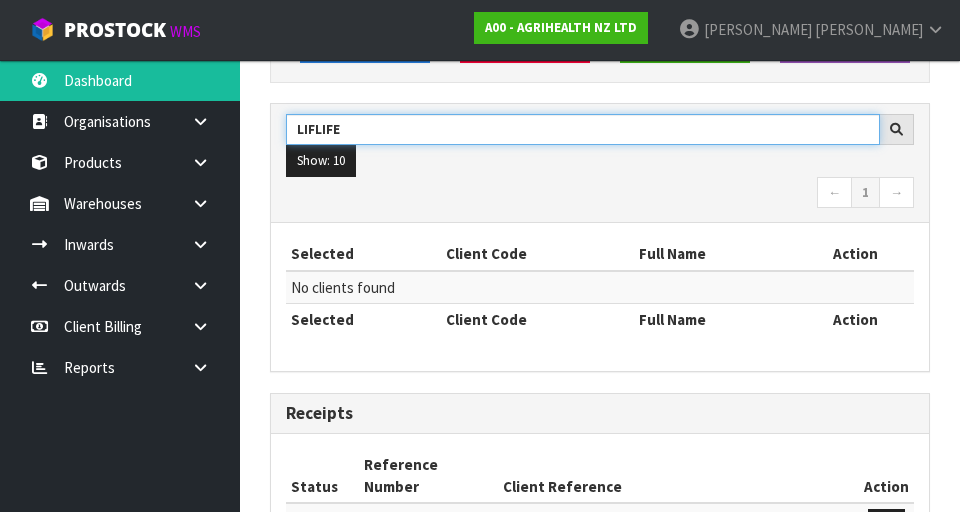 click on "LIFLIFE" at bounding box center (583, 129) 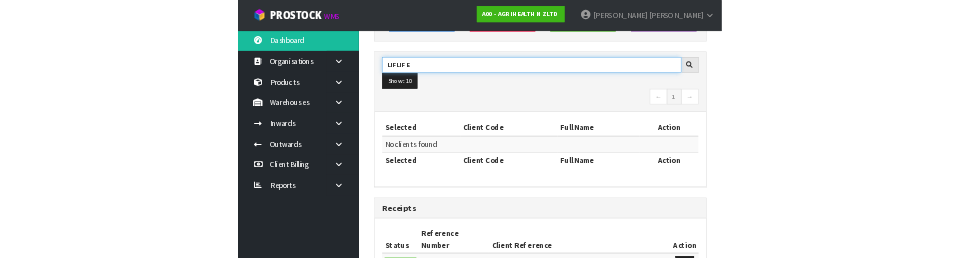 scroll, scrollTop: 274, scrollLeft: 0, axis: vertical 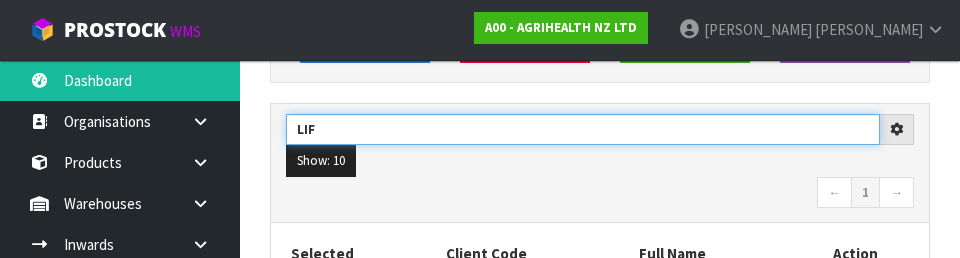 type on "LIF" 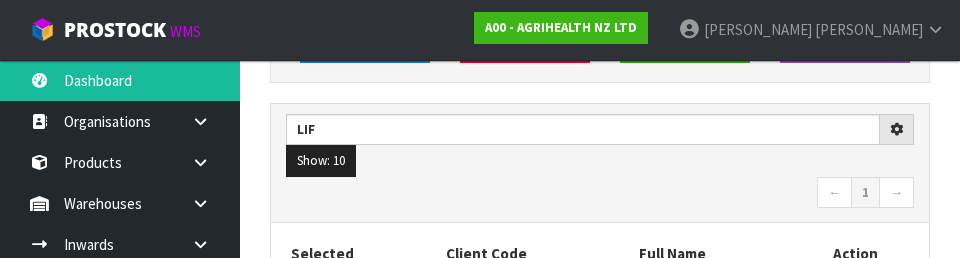 click on "←
1
→" at bounding box center [600, 194] 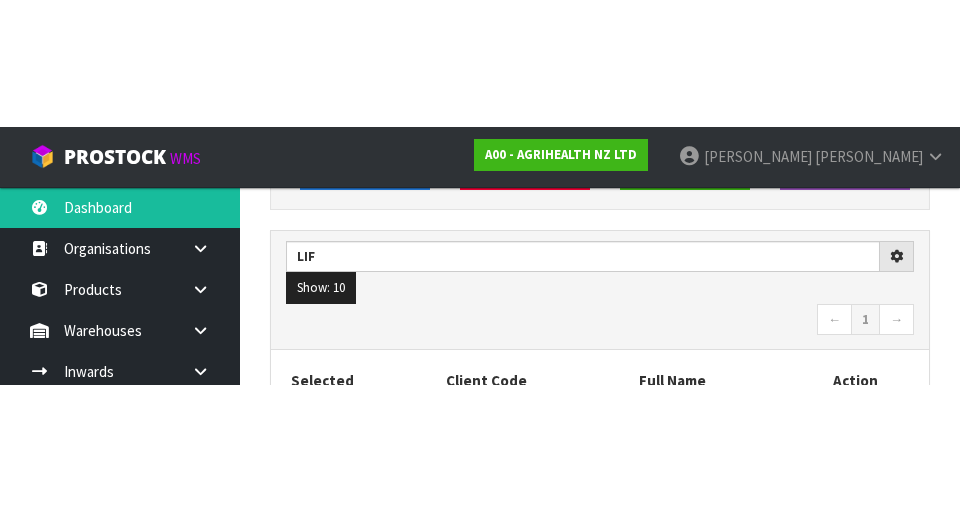 scroll, scrollTop: 283, scrollLeft: 0, axis: vertical 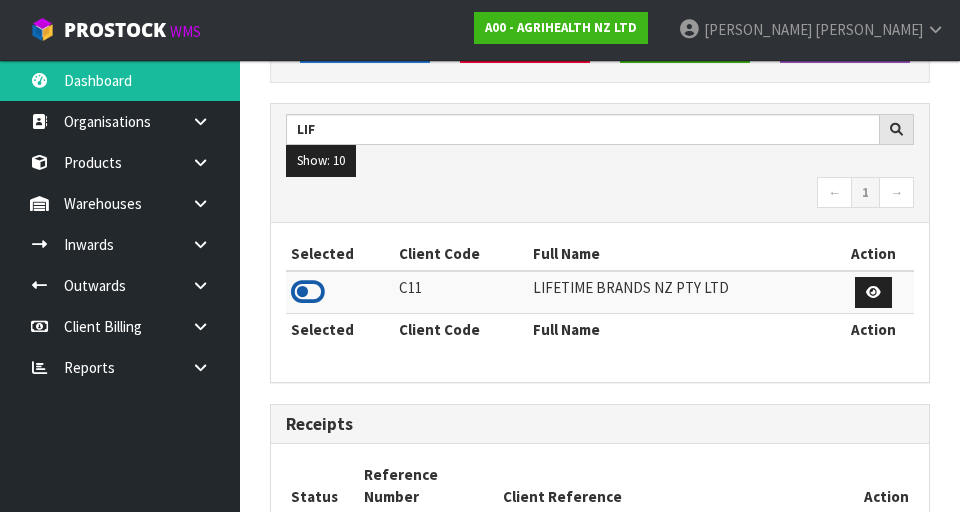 click at bounding box center (308, 292) 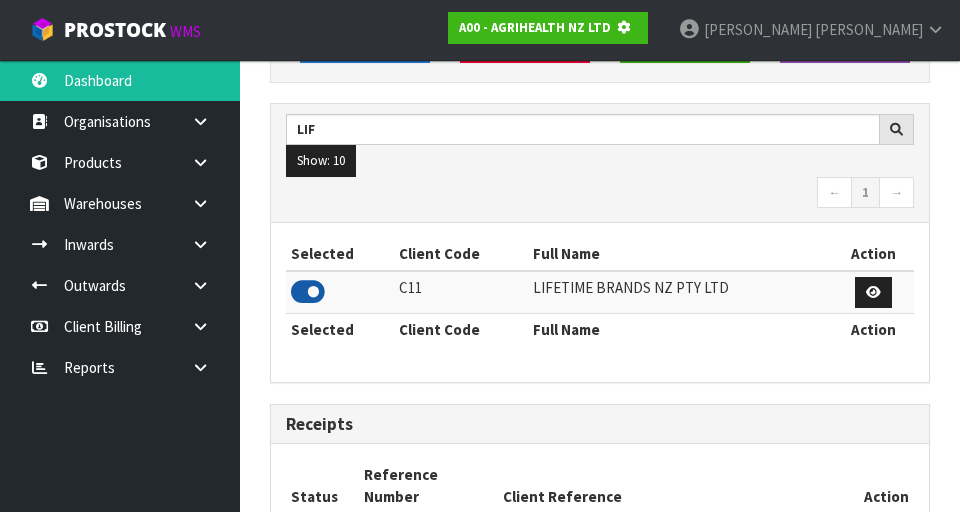 scroll, scrollTop: 1318, scrollLeft: 690, axis: both 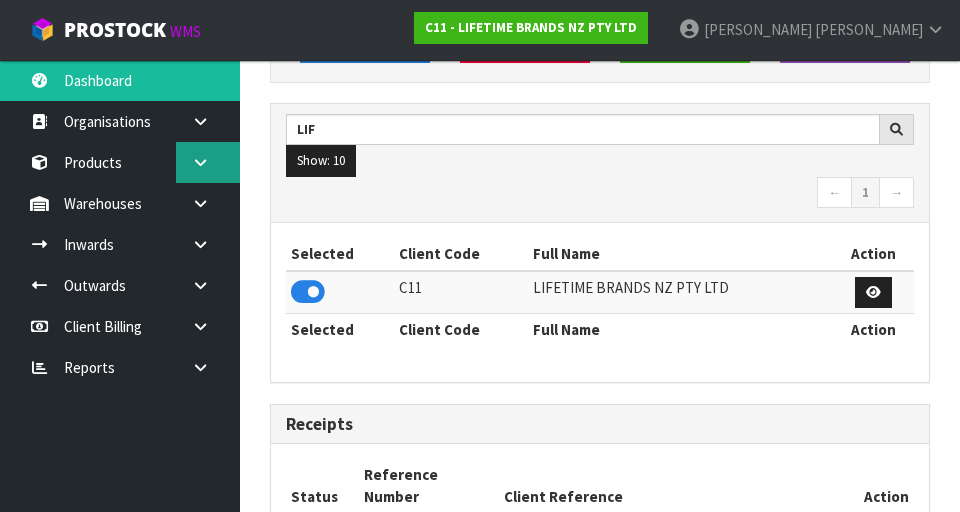 click at bounding box center (208, 162) 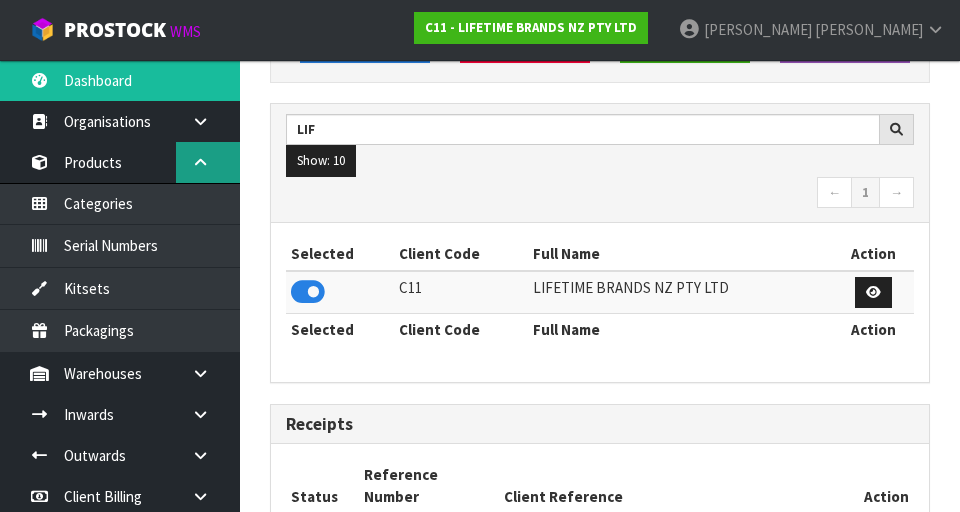 click at bounding box center (208, 162) 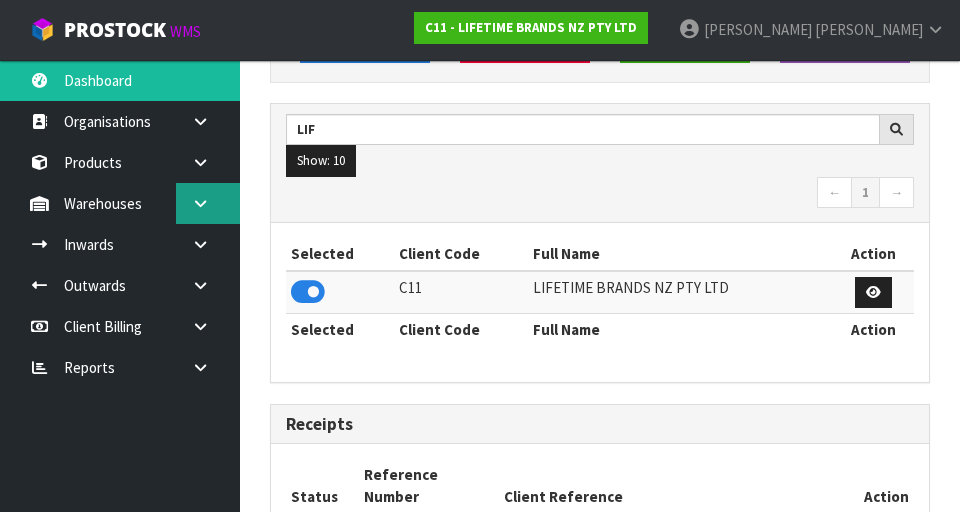 click at bounding box center [200, 203] 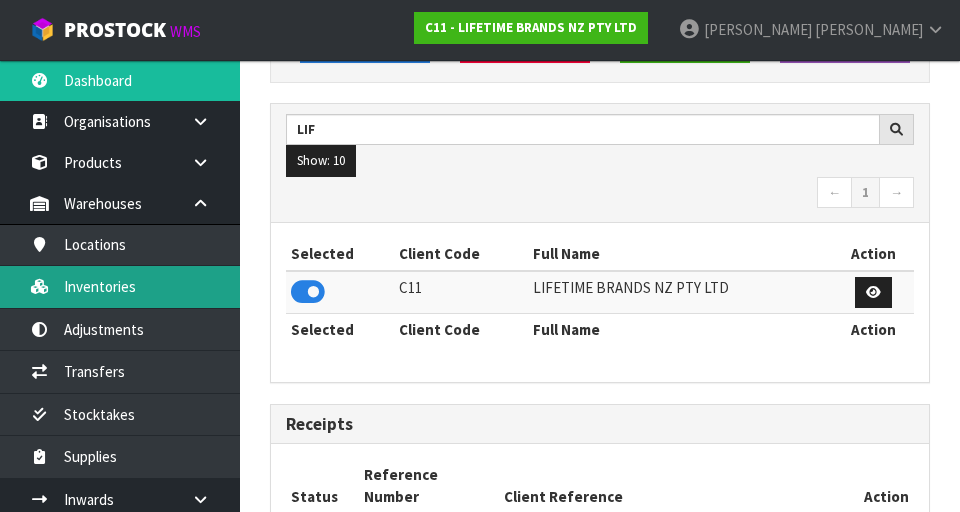 click on "Inventories" at bounding box center [120, 286] 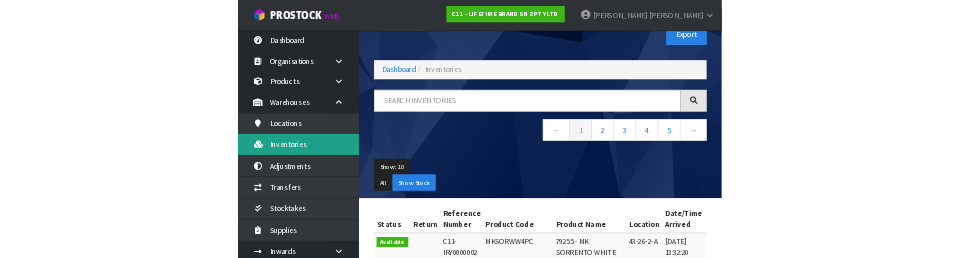 scroll, scrollTop: 0, scrollLeft: 0, axis: both 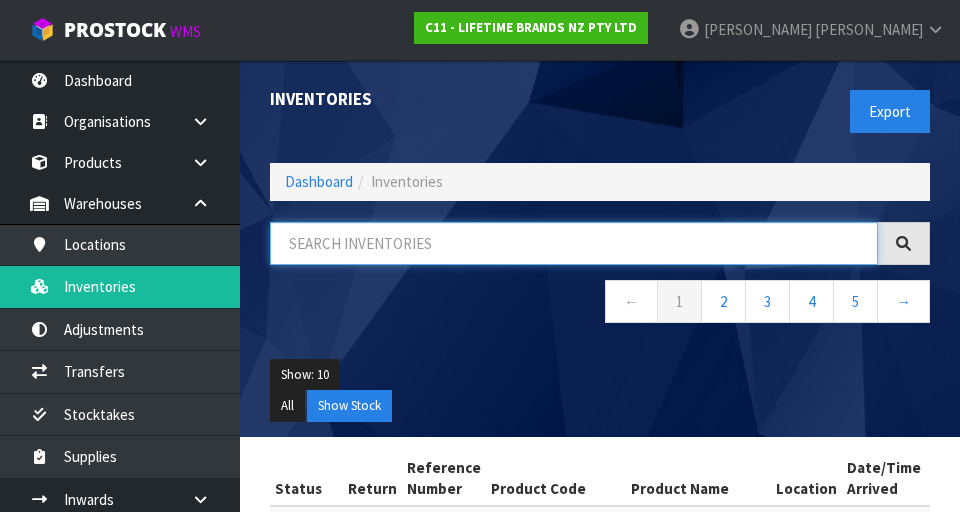 click at bounding box center (574, 243) 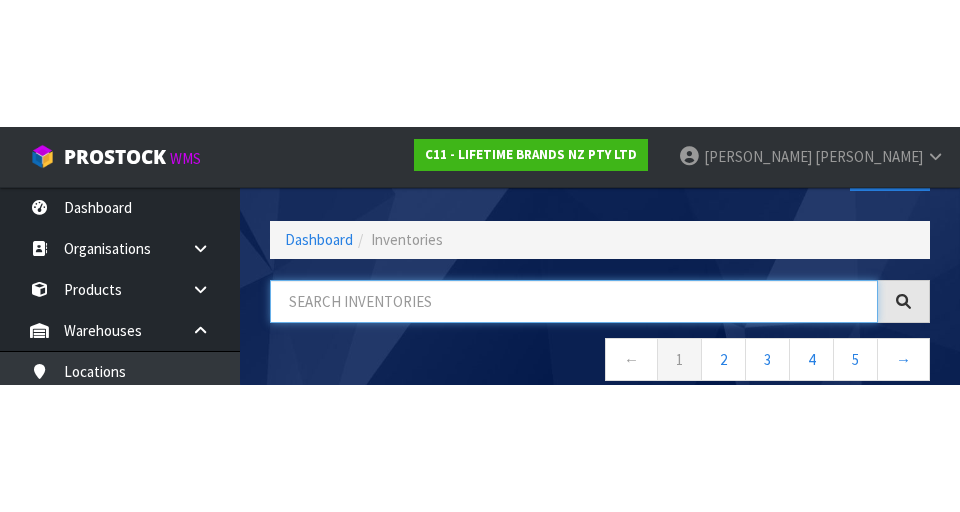 scroll, scrollTop: 114, scrollLeft: 0, axis: vertical 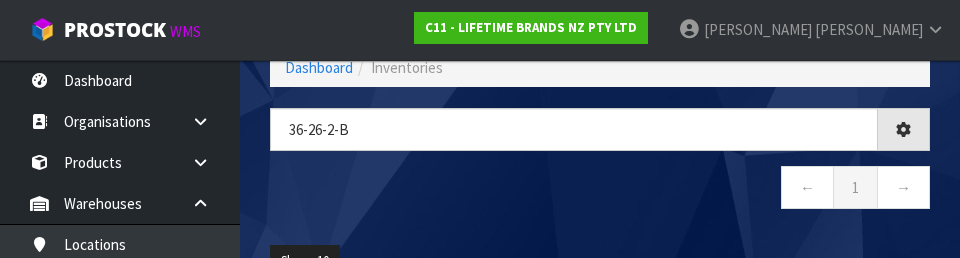 click on "Show: 10
5
10
25
50
All
Show Stock" at bounding box center [600, 276] 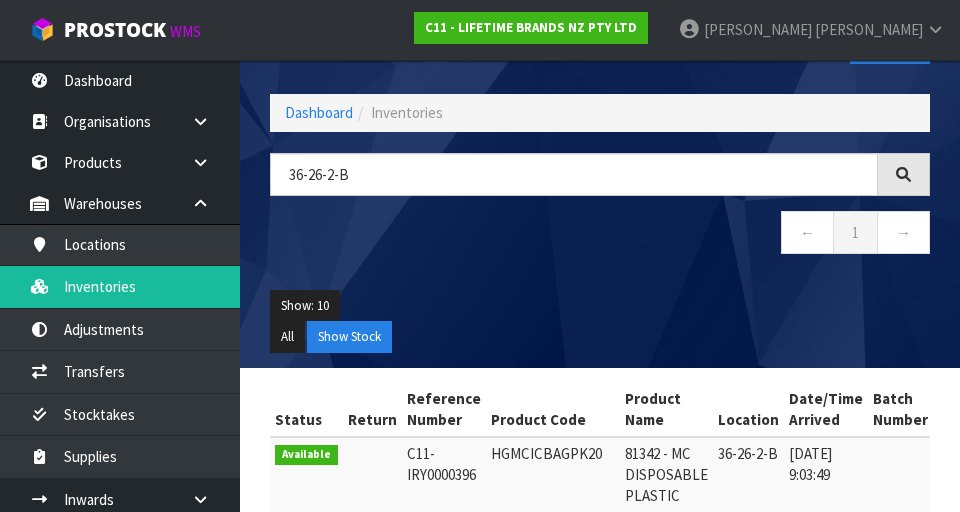 scroll, scrollTop: 67, scrollLeft: 0, axis: vertical 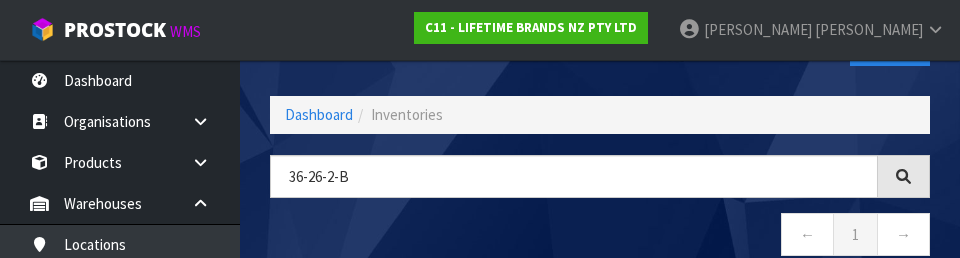 click on "←
1
→" at bounding box center [600, 237] 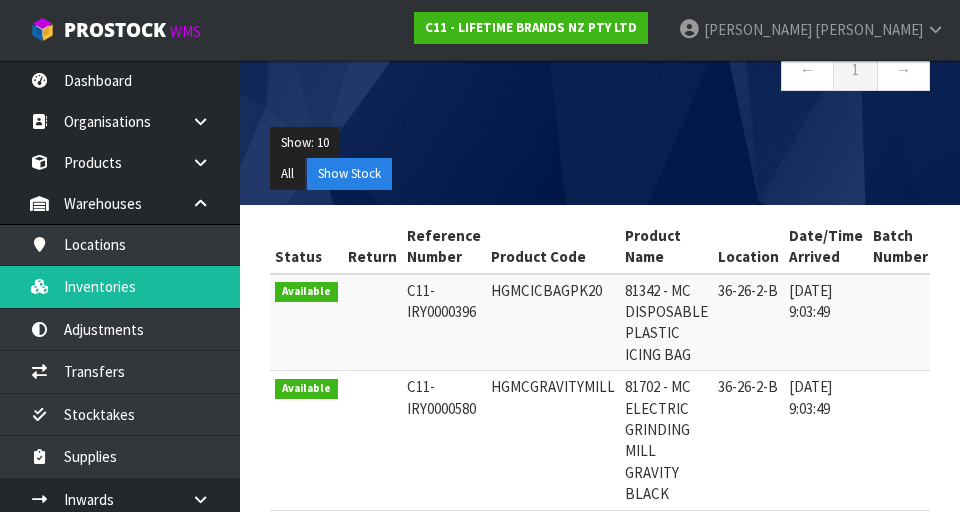 click at bounding box center (900, 322) 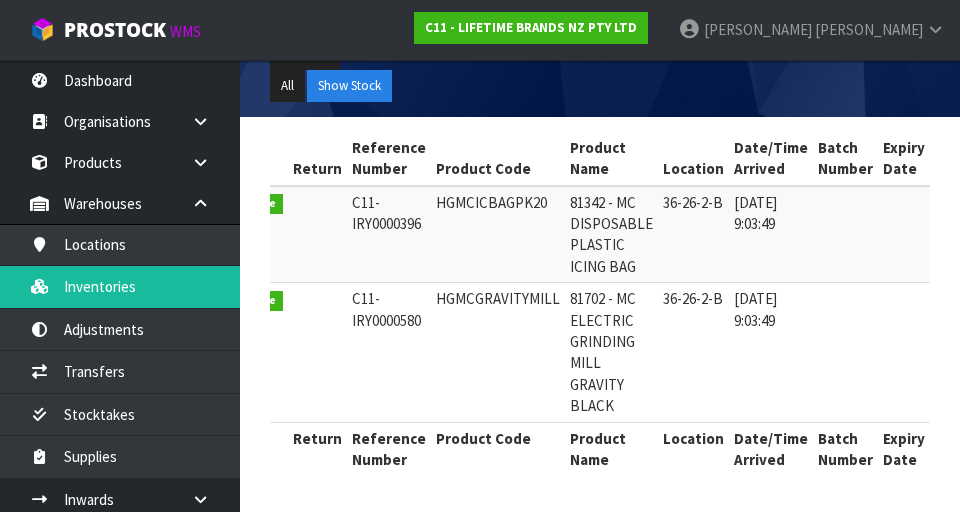 scroll, scrollTop: 0, scrollLeft: 0, axis: both 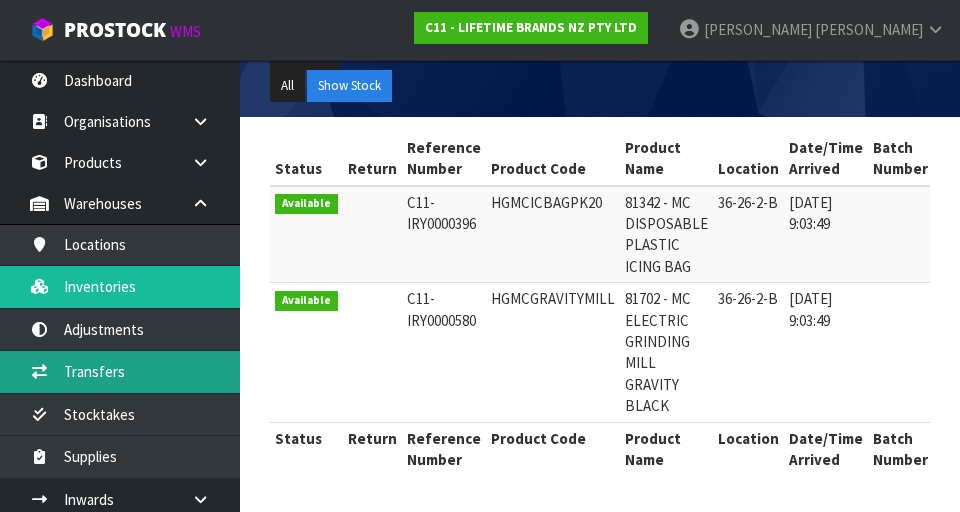 click on "Transfers" at bounding box center (120, 371) 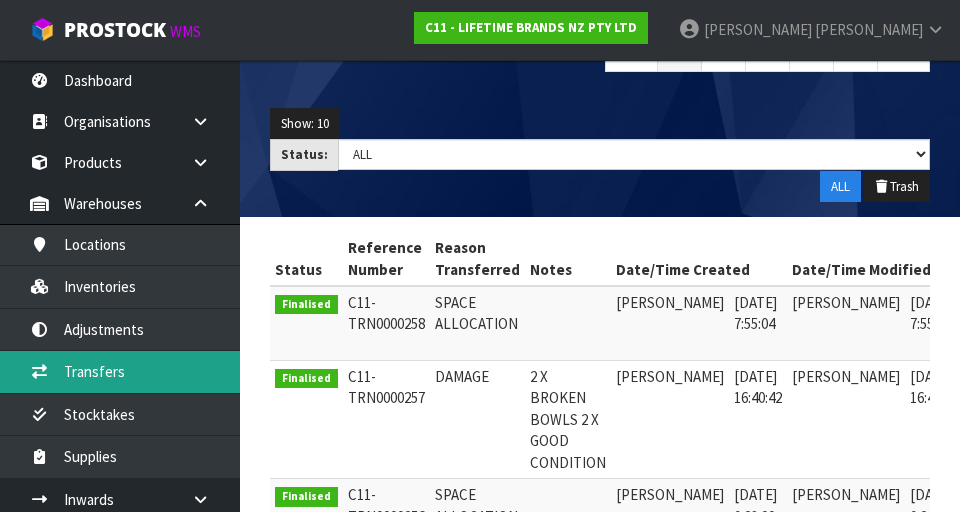 scroll, scrollTop: 0, scrollLeft: 0, axis: both 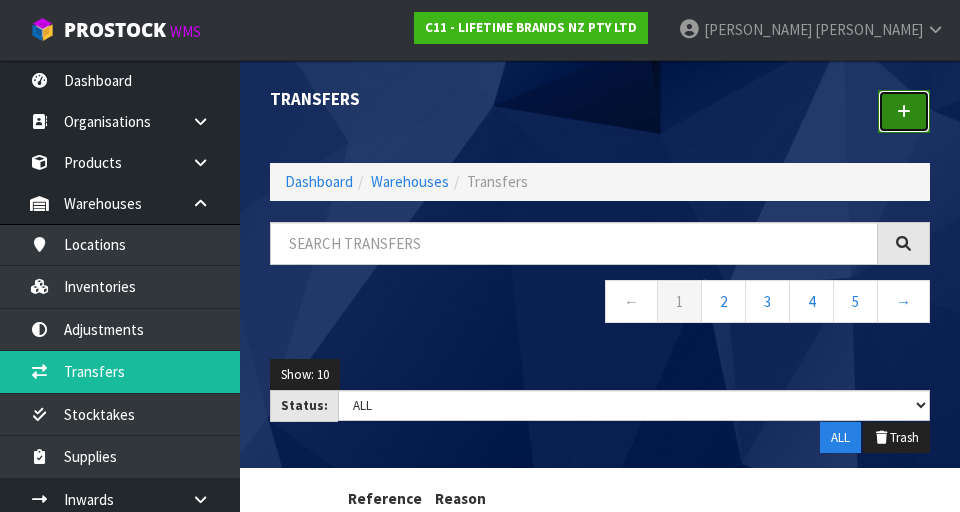 click at bounding box center (904, 111) 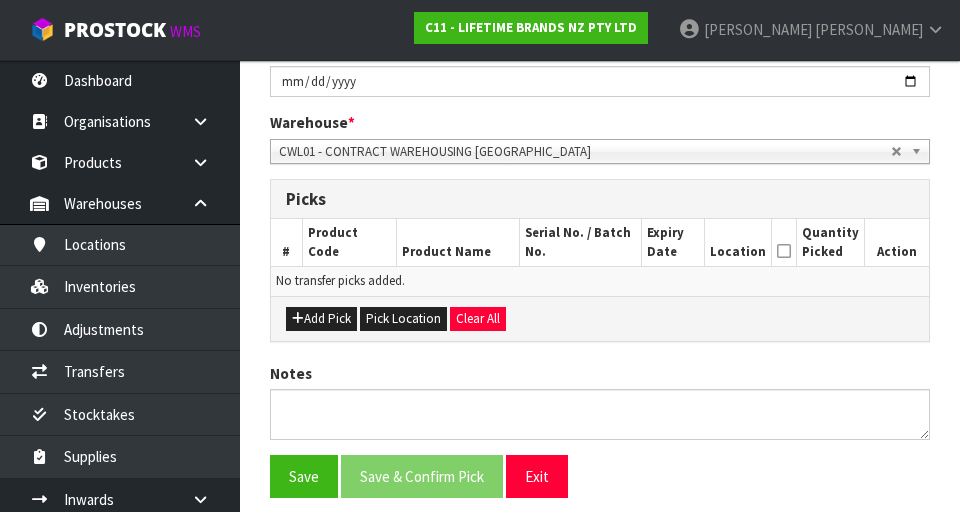 scroll, scrollTop: 370, scrollLeft: 0, axis: vertical 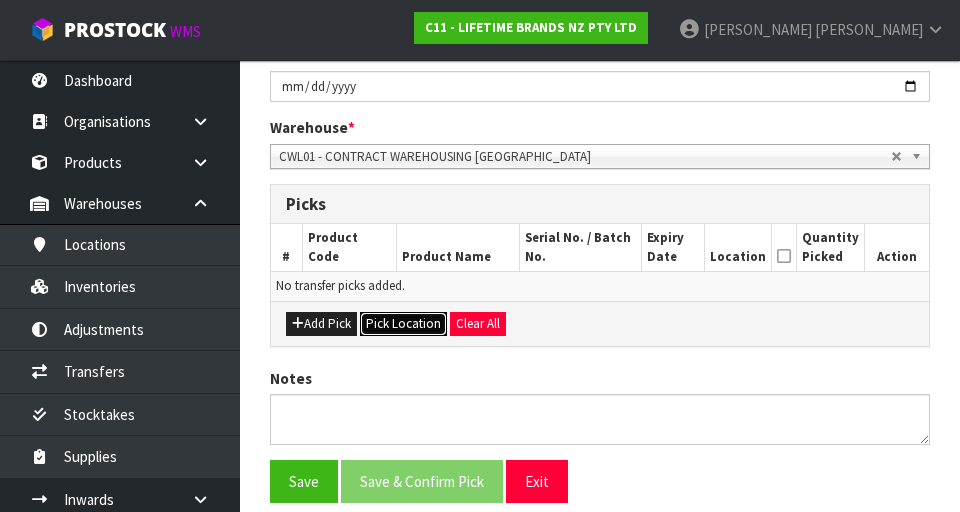 click on "Pick Location" at bounding box center (403, 324) 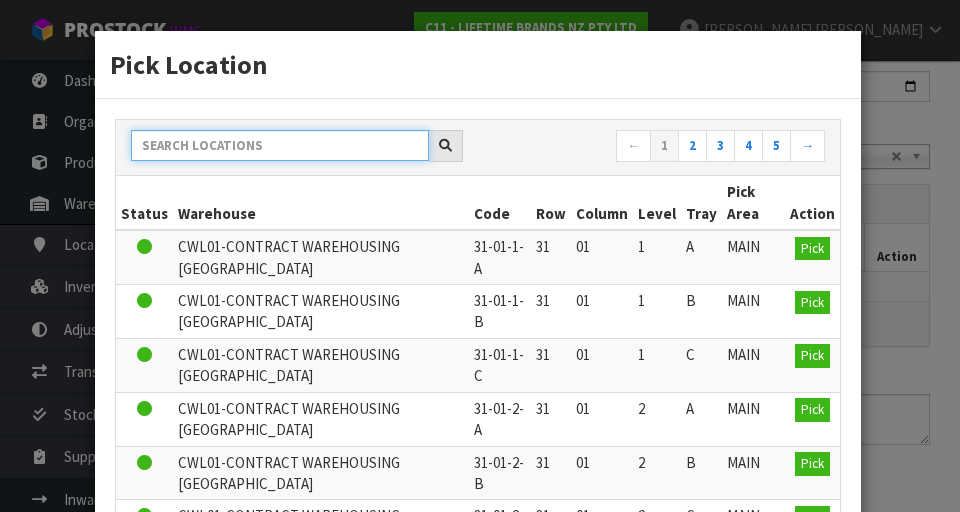 paste on "36-26-2-B" 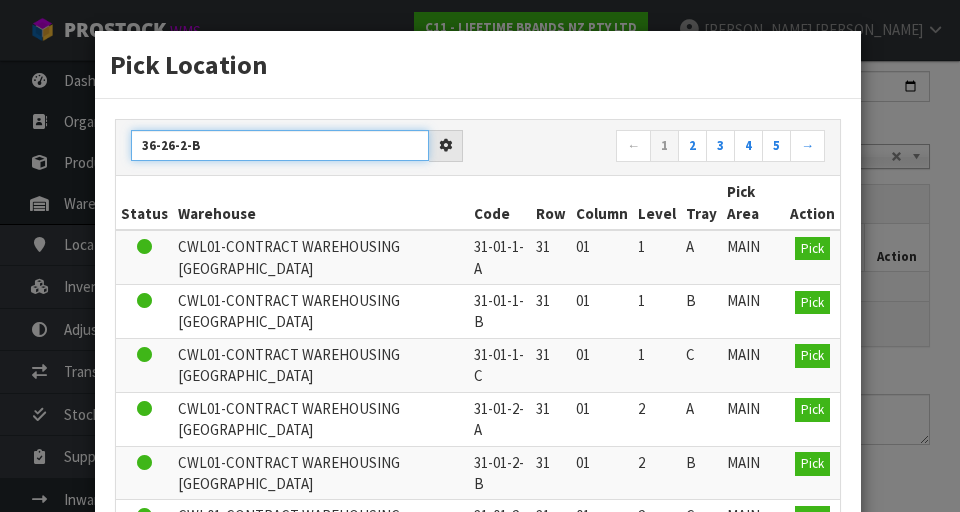 click on "36-26-2-B" at bounding box center [280, 145] 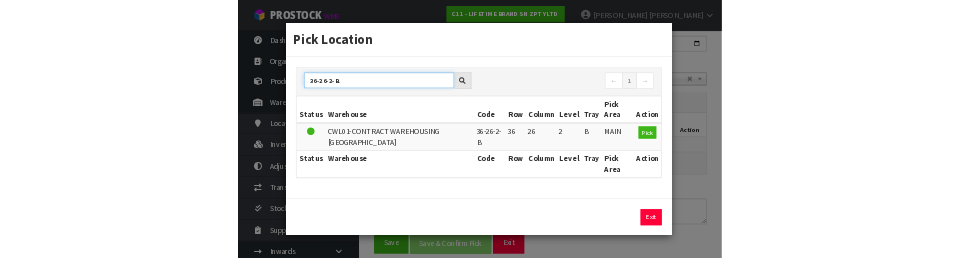 scroll, scrollTop: 361, scrollLeft: 0, axis: vertical 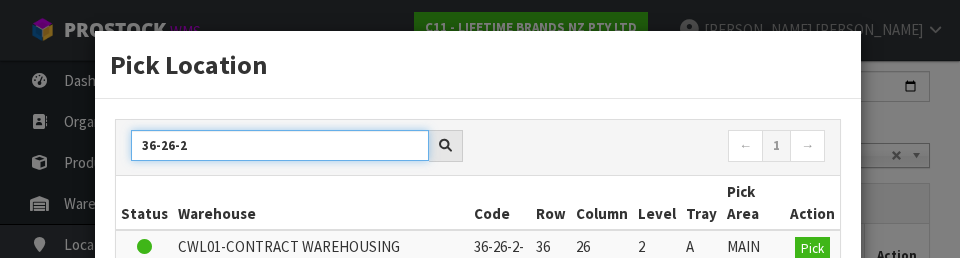 click on "36-26-2" at bounding box center [280, 145] 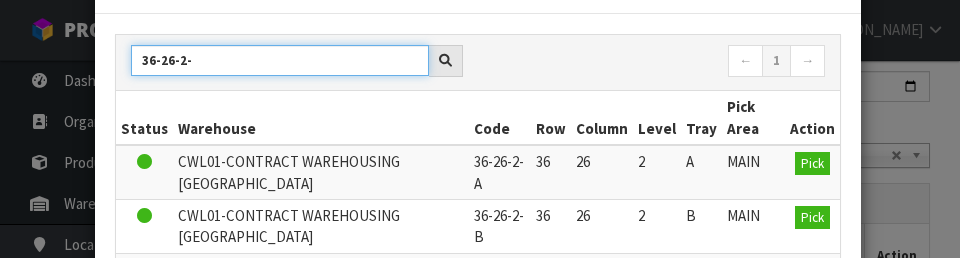 scroll, scrollTop: 86, scrollLeft: 0, axis: vertical 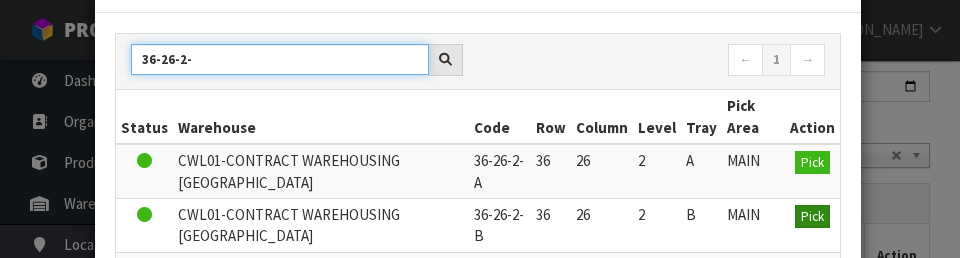 type on "36-26-2-" 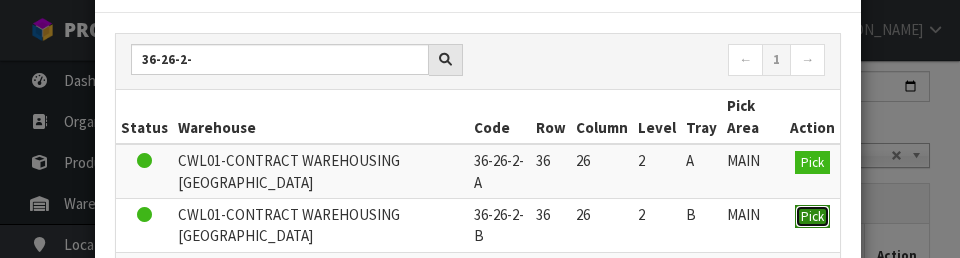 click on "Pick" at bounding box center (812, 216) 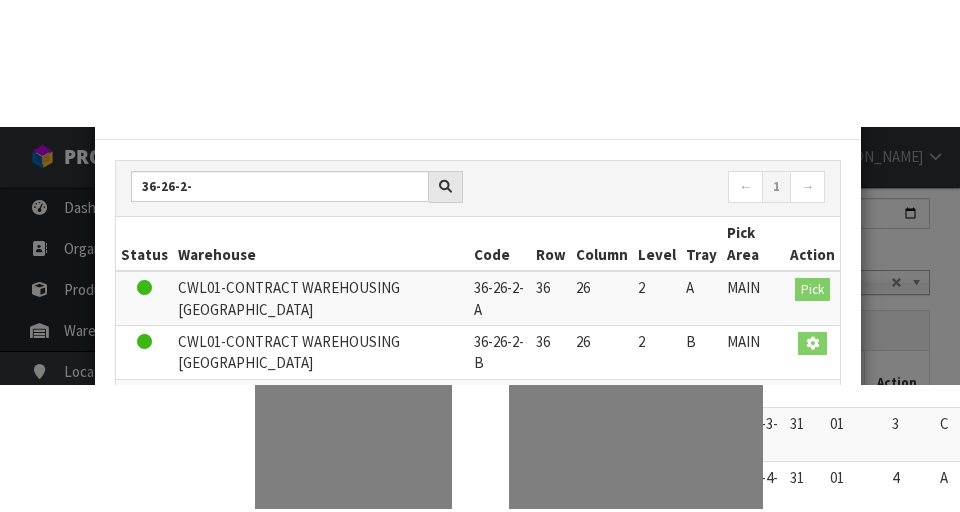 scroll, scrollTop: 370, scrollLeft: 0, axis: vertical 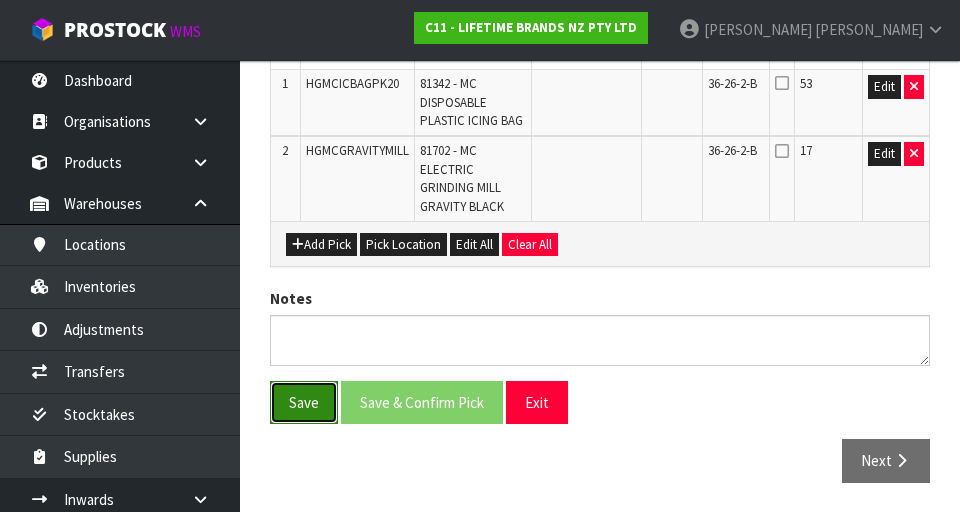 click on "Save" at bounding box center [304, 402] 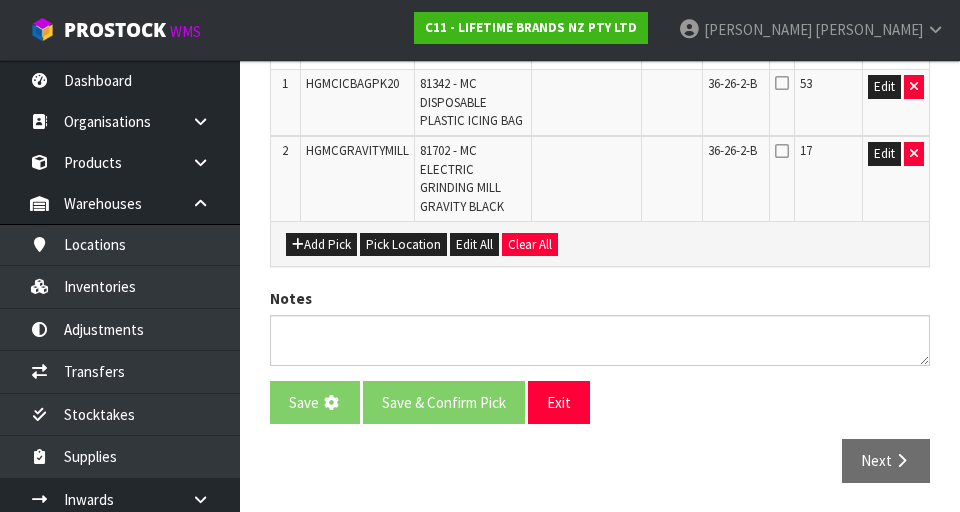 scroll, scrollTop: 0, scrollLeft: 0, axis: both 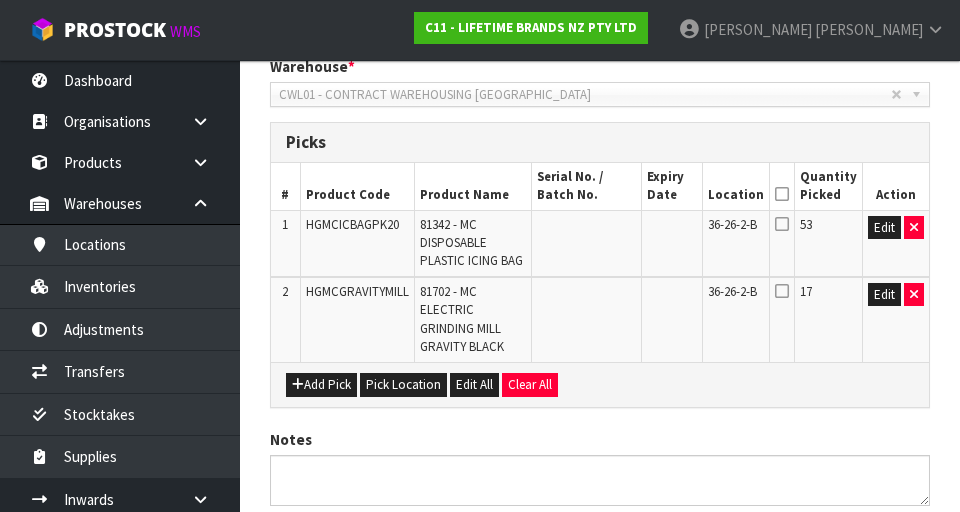 click on "53" at bounding box center [828, 243] 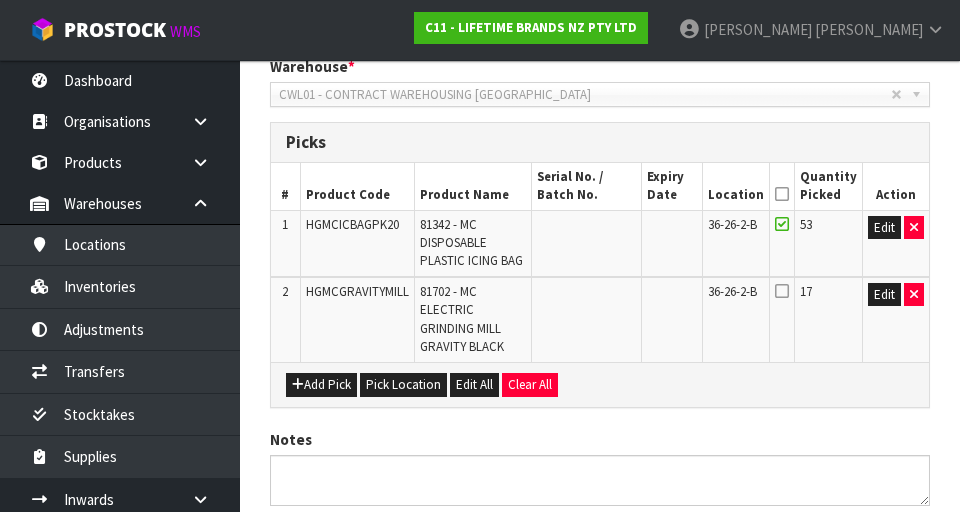 click at bounding box center (782, 291) 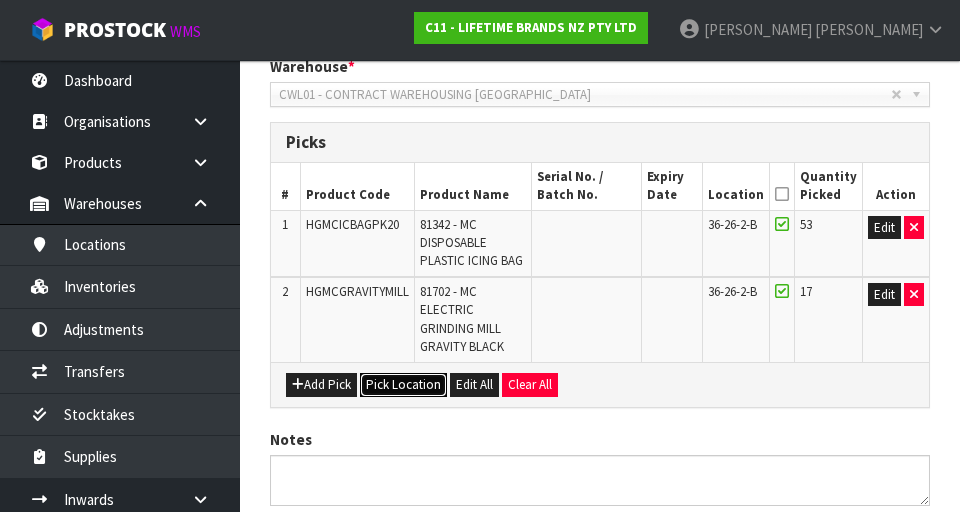 click on "Pick Location" at bounding box center [403, 385] 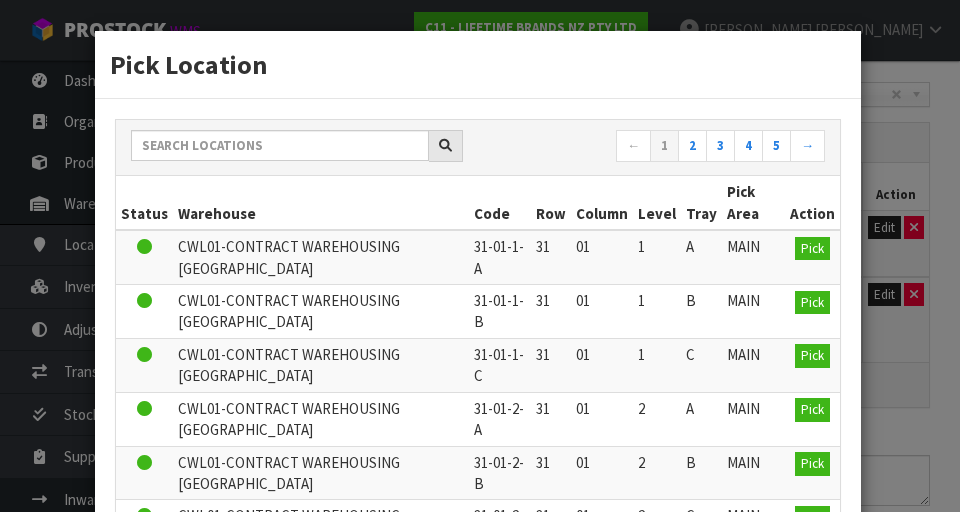click on "Pick Location
←
1 2 3 4 5
→
Status
Warehouse
Code
Row
Column
Level
Tray
Pick Area
Action
CWL01-CONTRACT WAREHOUSING ALLENS ROAD
31-01-1-A
31
01
1
A
MAIN
Pick
CWL01-CONTRACT WAREHOUSING ALLENS ROAD
31-01-1-B
31
01
1
B
MAIN
Pick
CWL01-CONTRACT WAREHOUSING ALLENS ROAD
31-01-1-C
31
01
1
C" at bounding box center [480, 256] 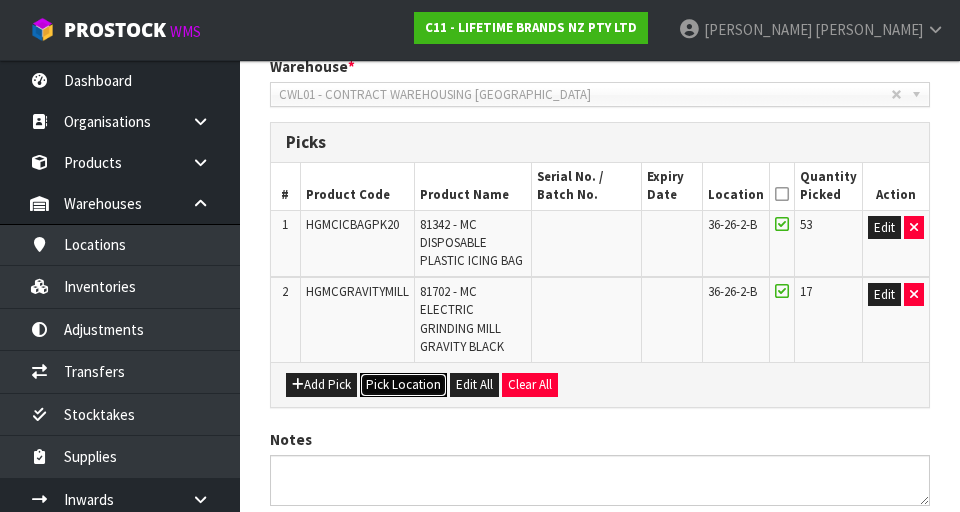 scroll, scrollTop: 644, scrollLeft: 0, axis: vertical 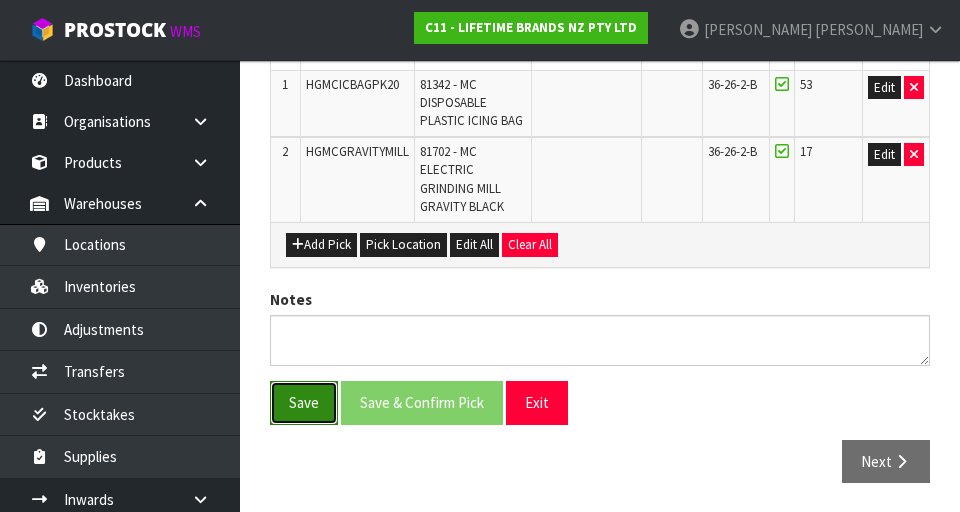 click on "Save" at bounding box center [304, 402] 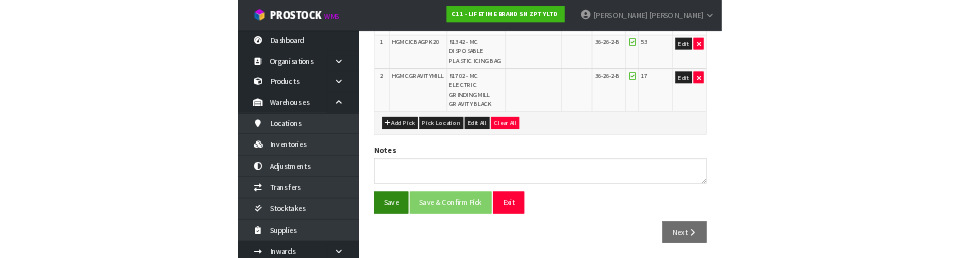 scroll, scrollTop: 0, scrollLeft: 0, axis: both 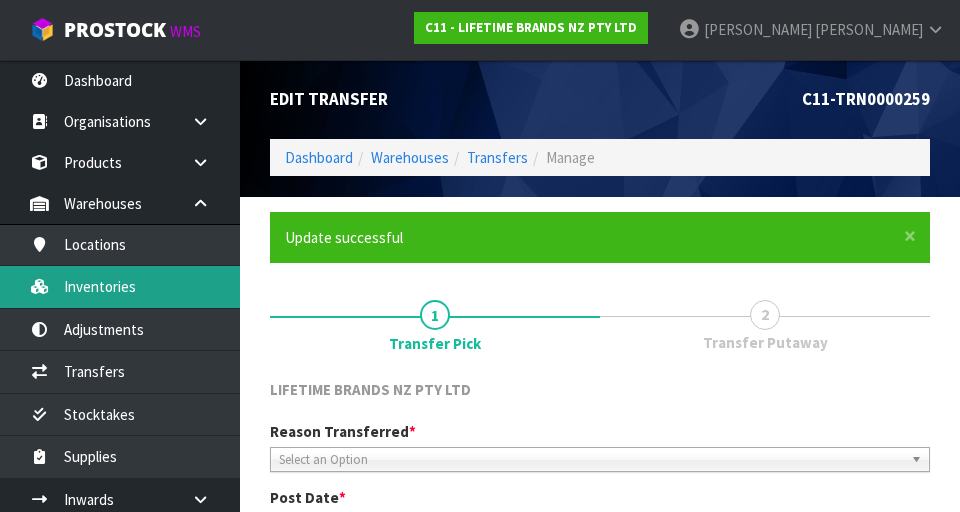 click on "Inventories" at bounding box center [120, 286] 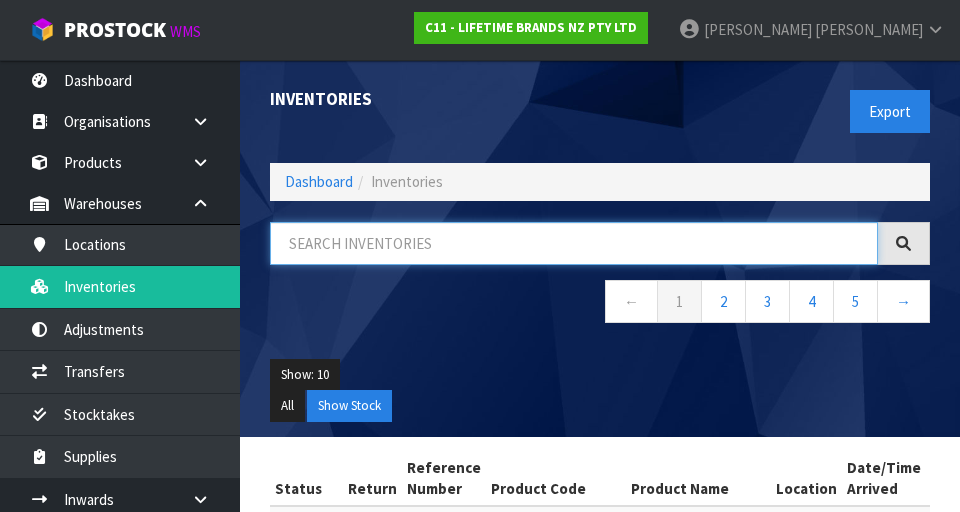 paste on "36-26-2-" 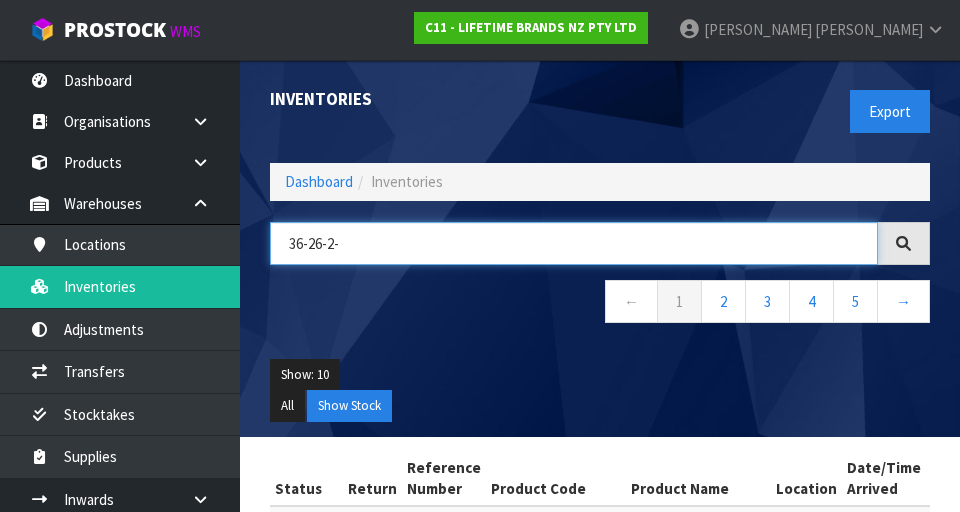 click on "36-26-2-" at bounding box center (574, 243) 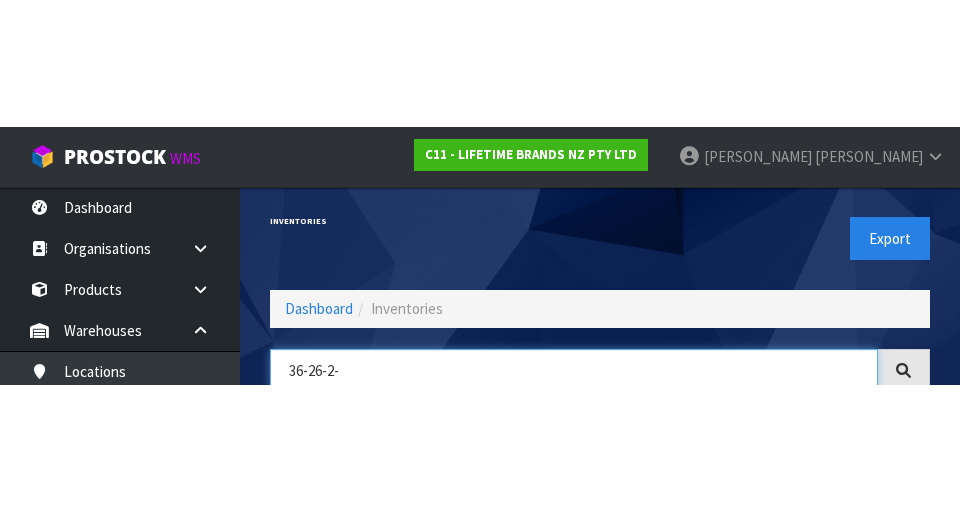 scroll, scrollTop: 114, scrollLeft: 0, axis: vertical 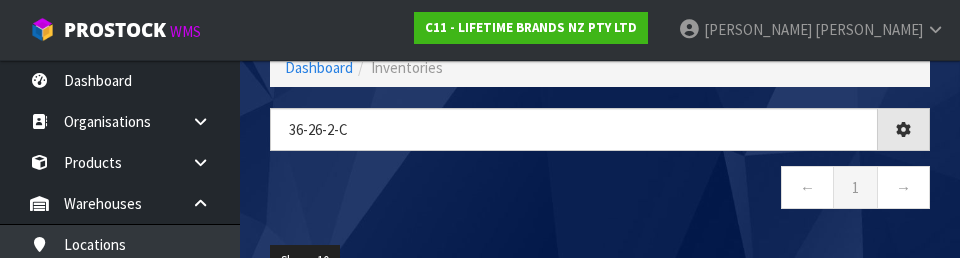 click on "←
1
→" at bounding box center [600, 190] 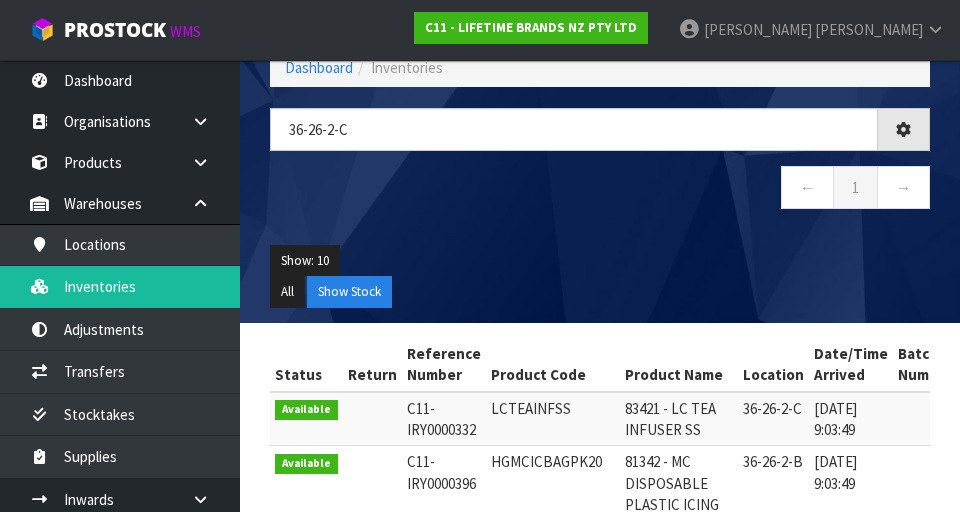 type on "36-26-2-C" 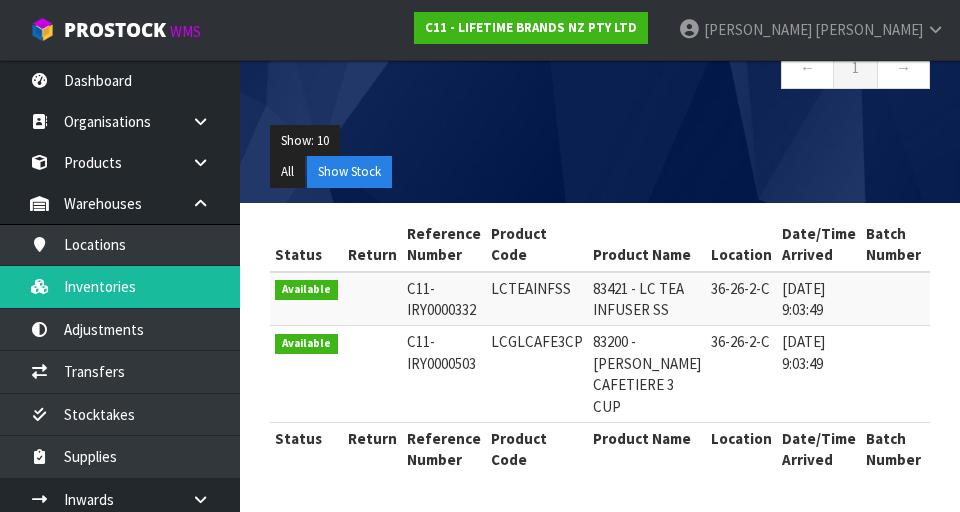scroll, scrollTop: 277, scrollLeft: 0, axis: vertical 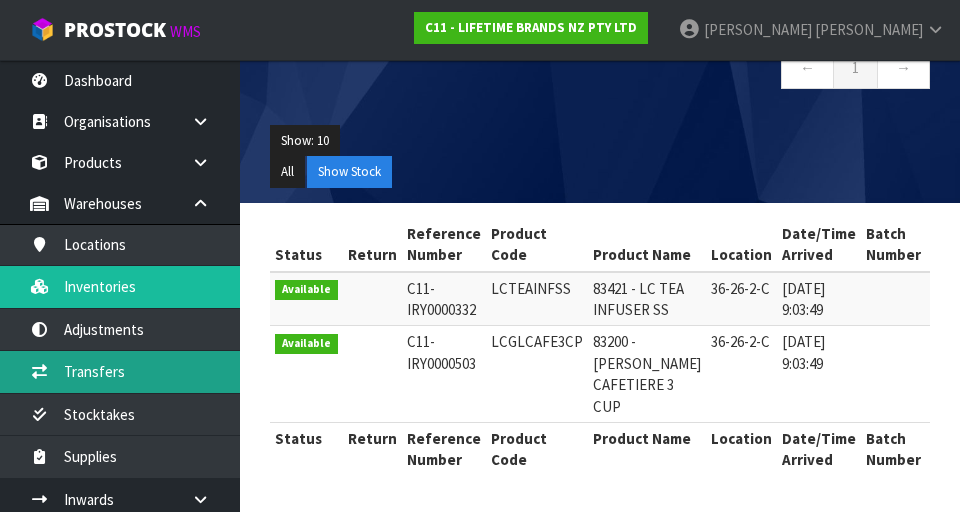 click on "Transfers" at bounding box center [120, 371] 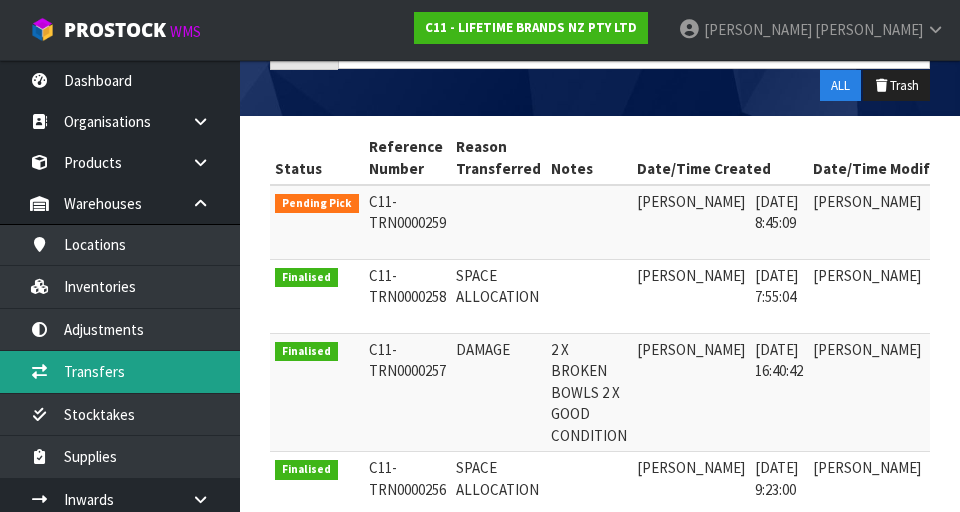 scroll, scrollTop: 439, scrollLeft: 0, axis: vertical 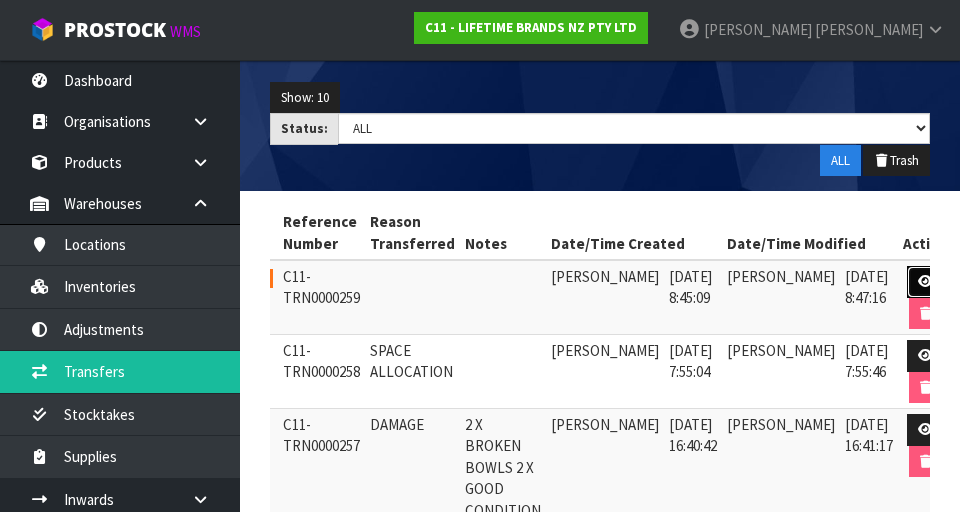 click at bounding box center (925, 282) 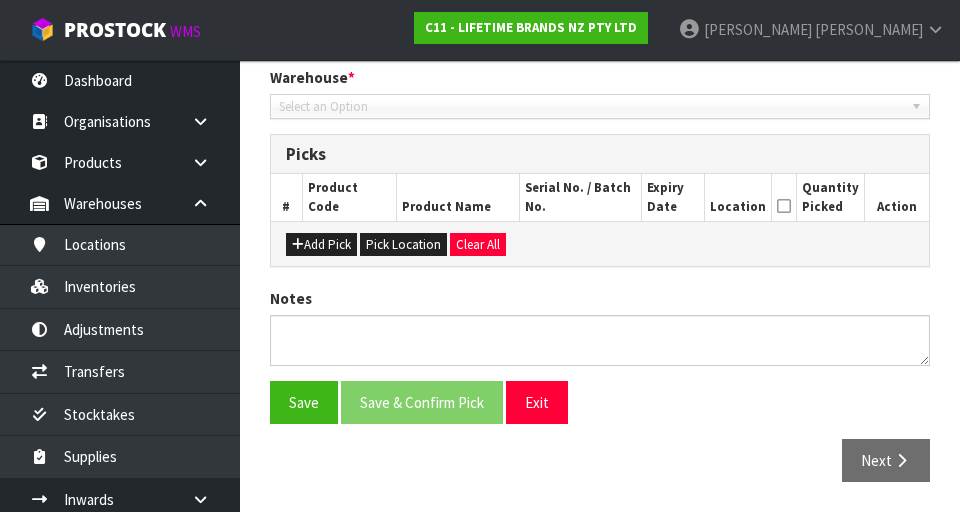 type on "[DATE]" 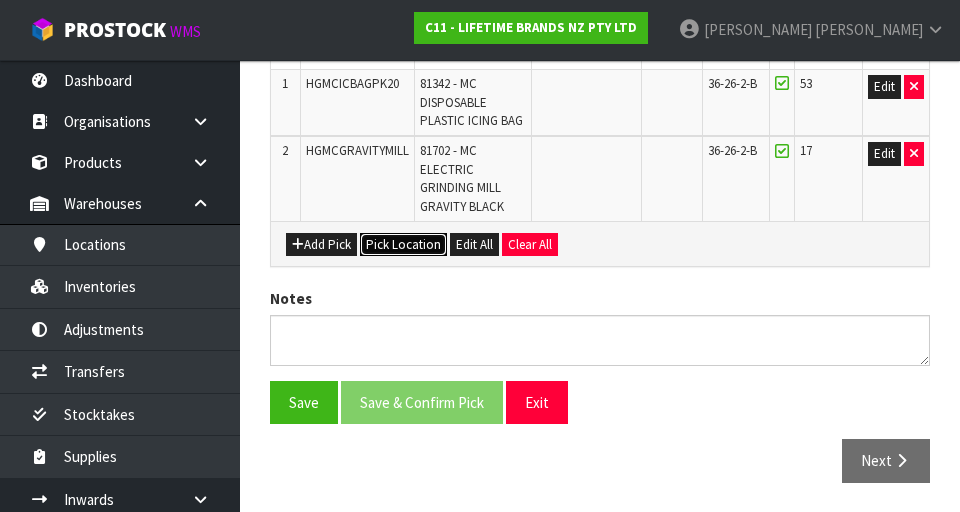 click on "Pick Location" at bounding box center (403, 245) 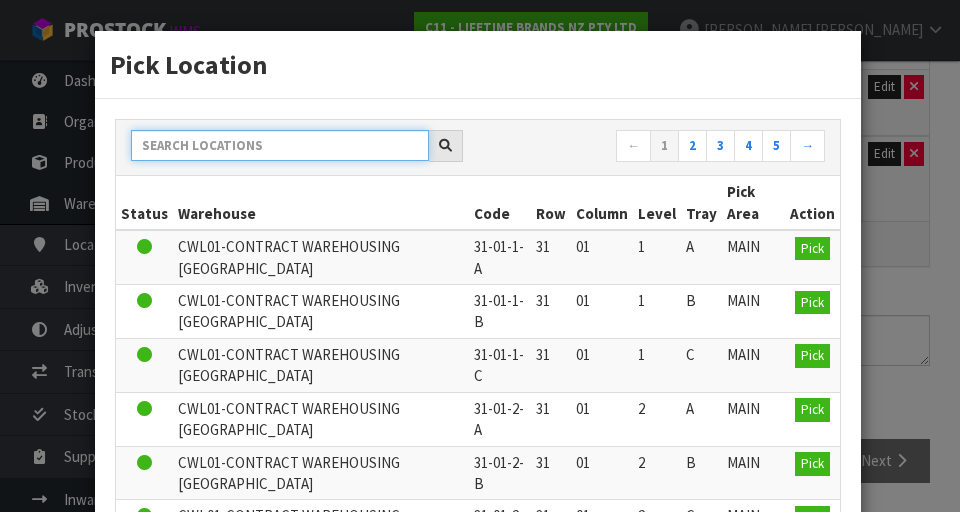paste on "36-26-2-" 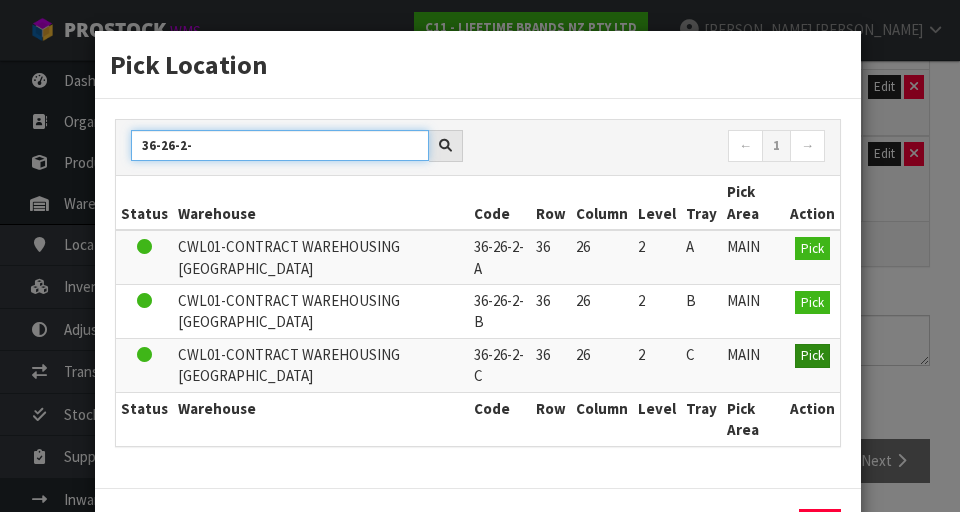 type on "36-26-2-" 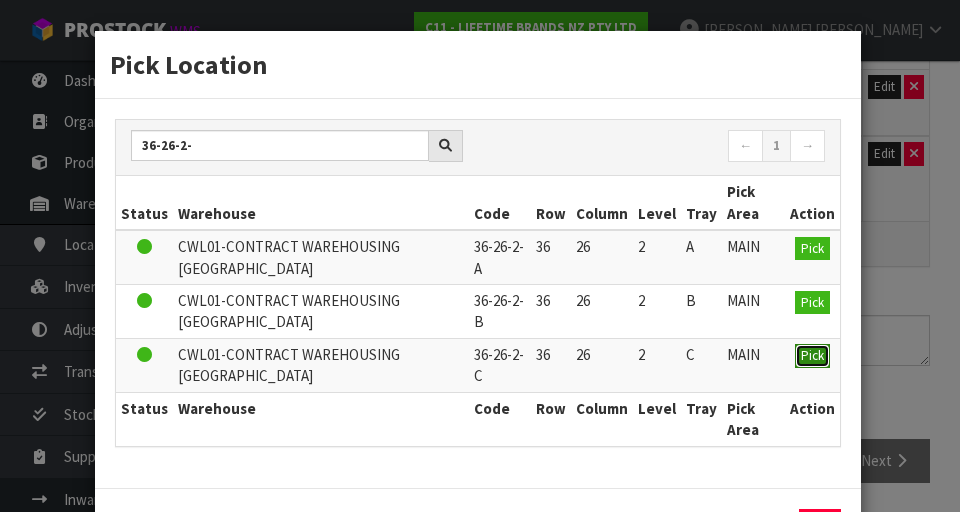click on "Pick" at bounding box center [812, 355] 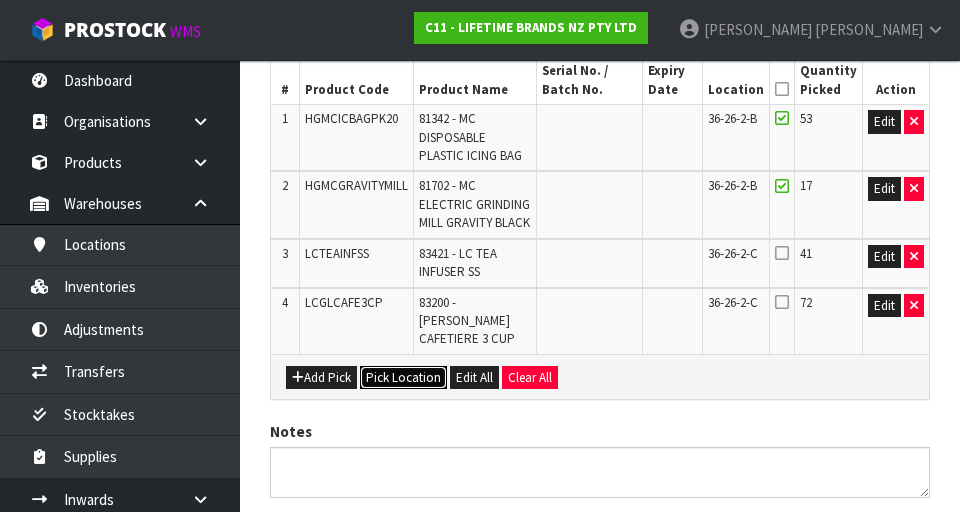 scroll, scrollTop: 536, scrollLeft: 0, axis: vertical 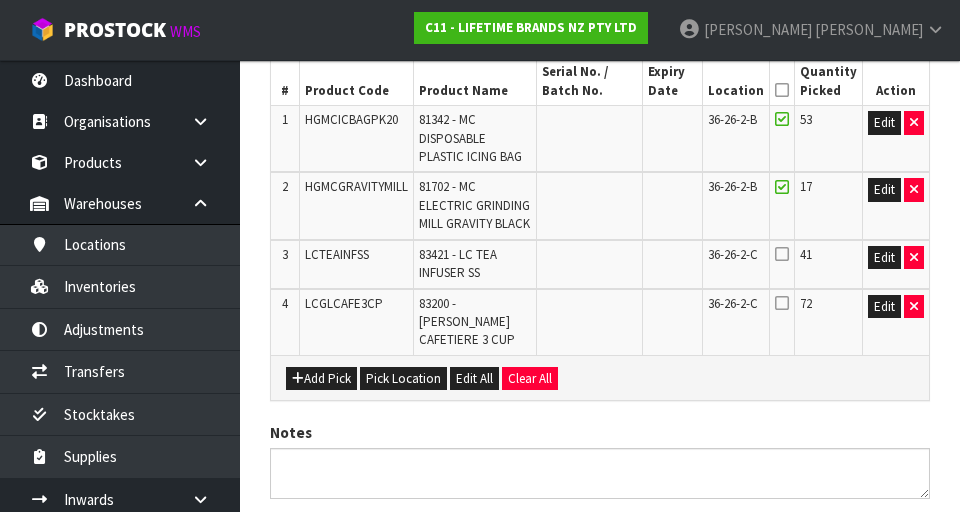 click at bounding box center [782, 254] 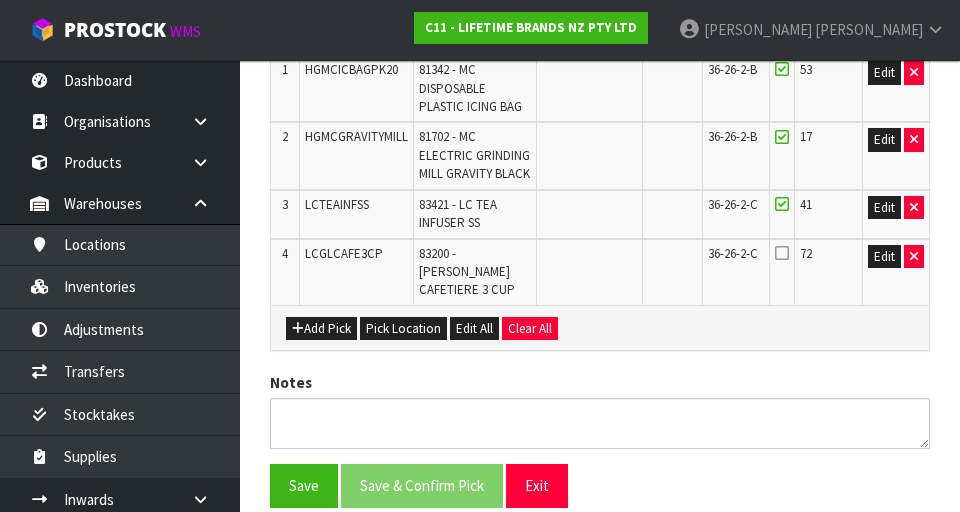 scroll, scrollTop: 586, scrollLeft: 0, axis: vertical 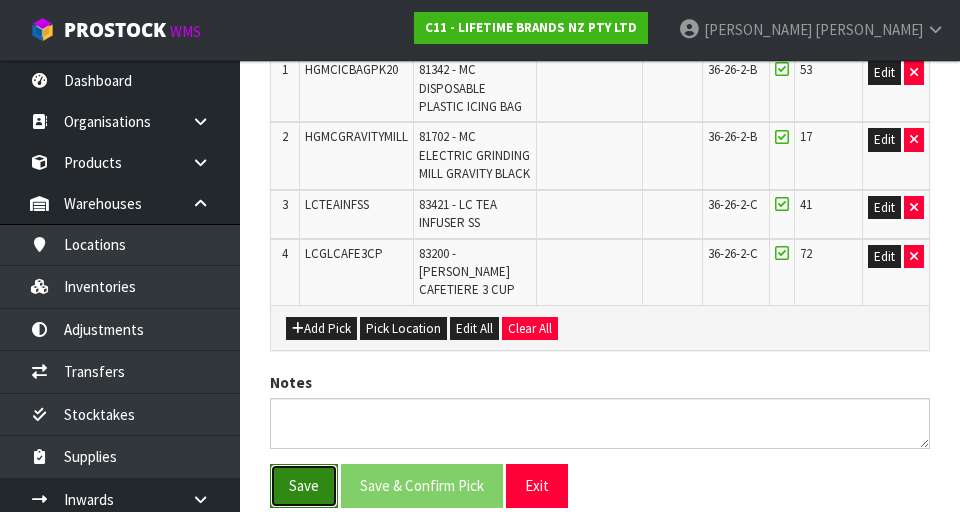 click on "Save" at bounding box center [304, 485] 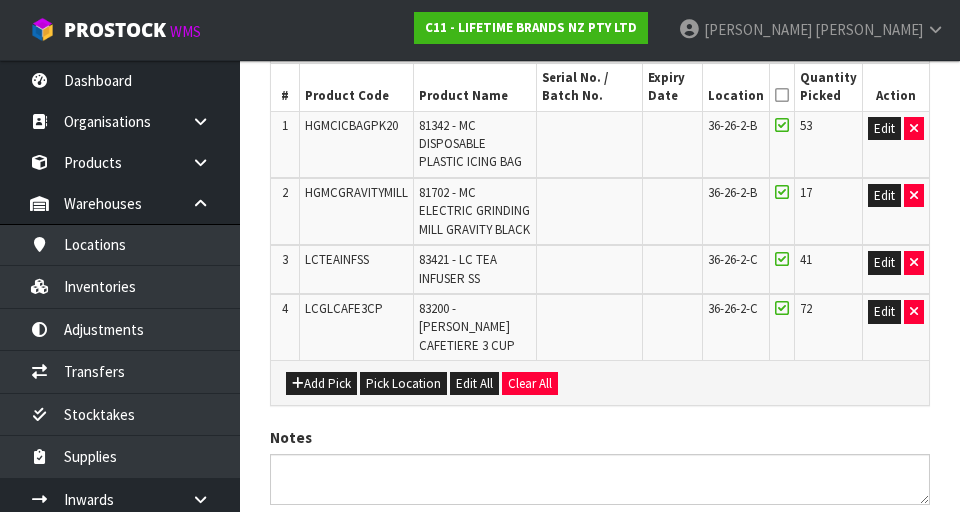 scroll, scrollTop: 602, scrollLeft: 0, axis: vertical 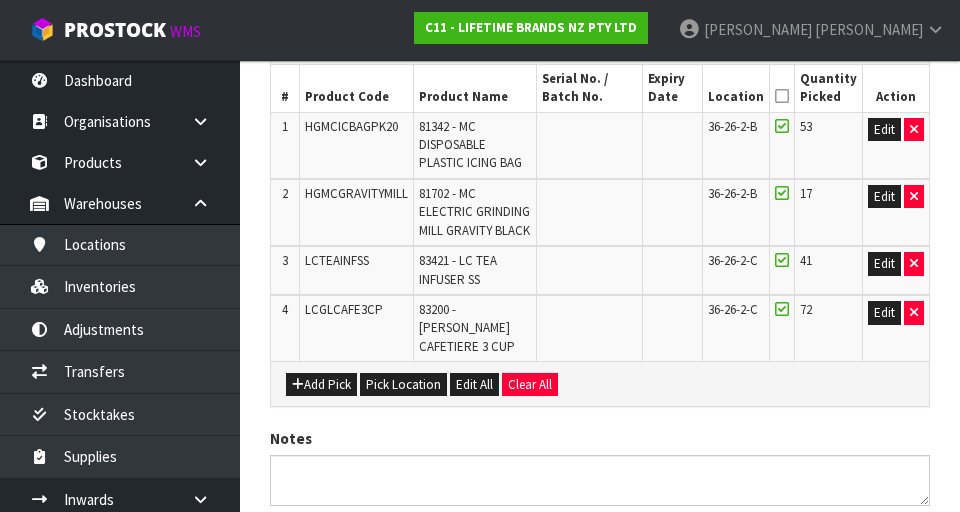 click at bounding box center (782, 96) 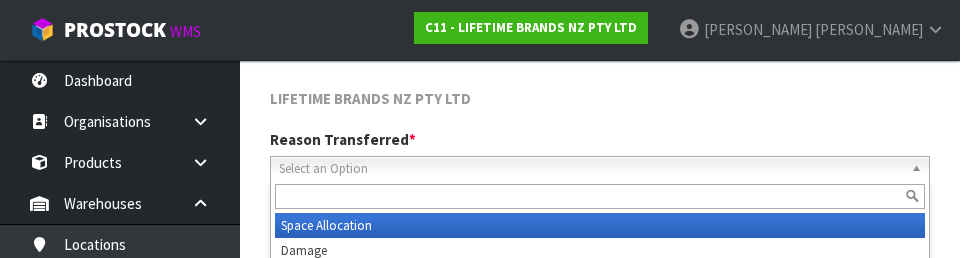 scroll, scrollTop: 349, scrollLeft: 0, axis: vertical 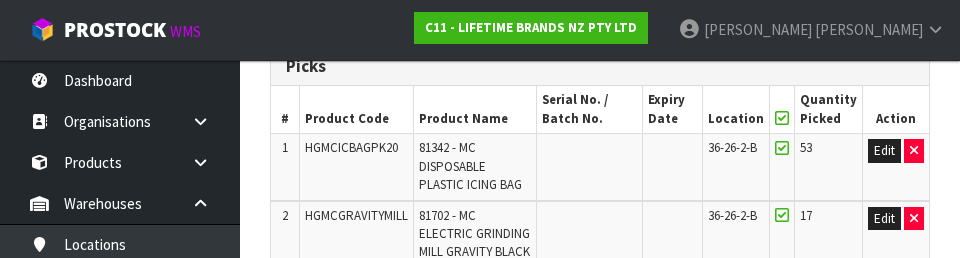 click on "HGMCICBAGPK20" at bounding box center (356, 167) 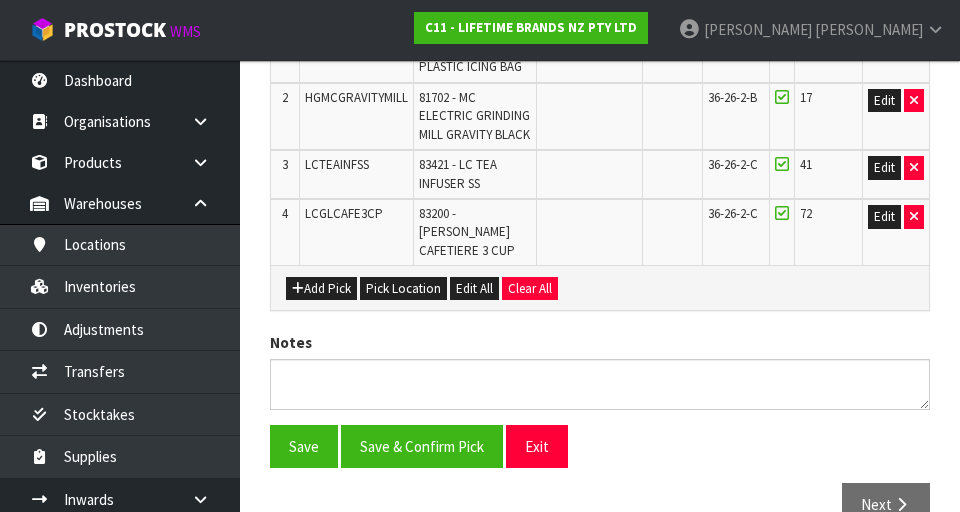 scroll, scrollTop: 742, scrollLeft: 0, axis: vertical 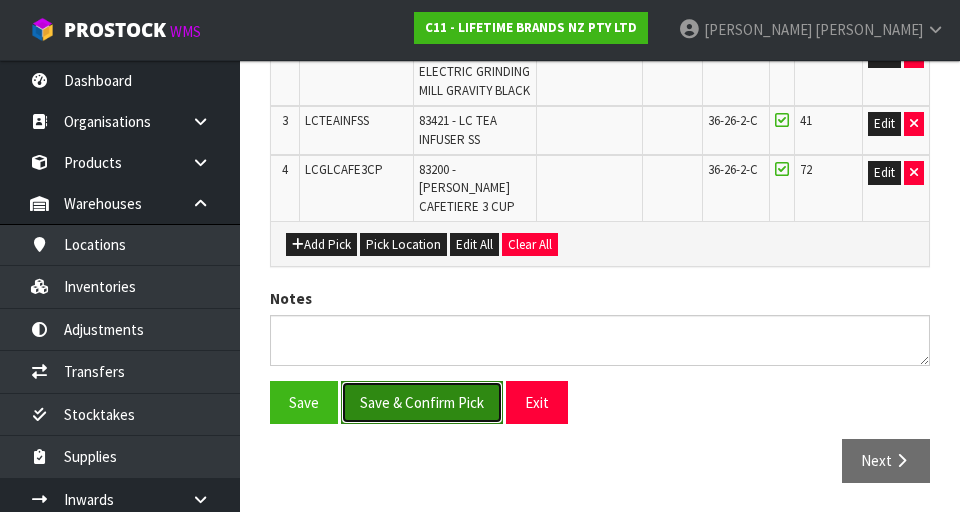 click on "Save & Confirm Pick" at bounding box center (422, 402) 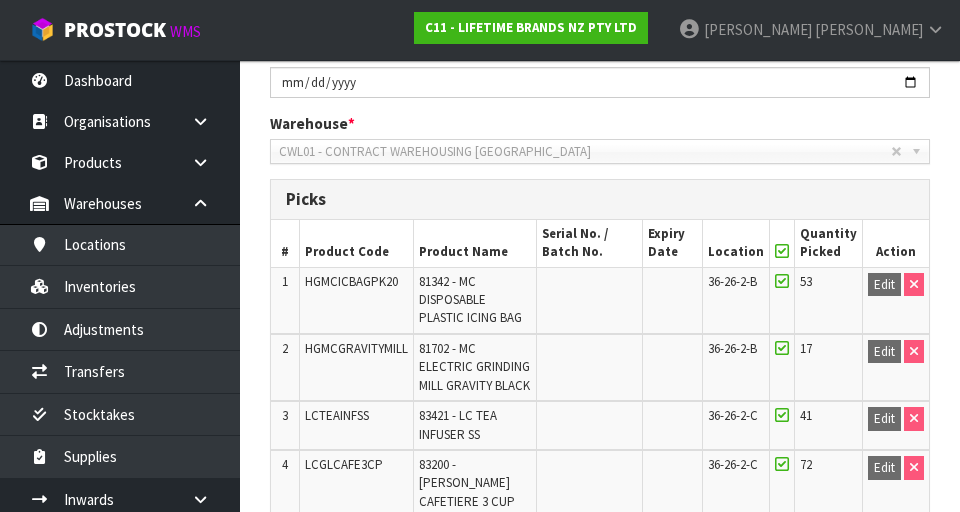 scroll, scrollTop: 449, scrollLeft: 0, axis: vertical 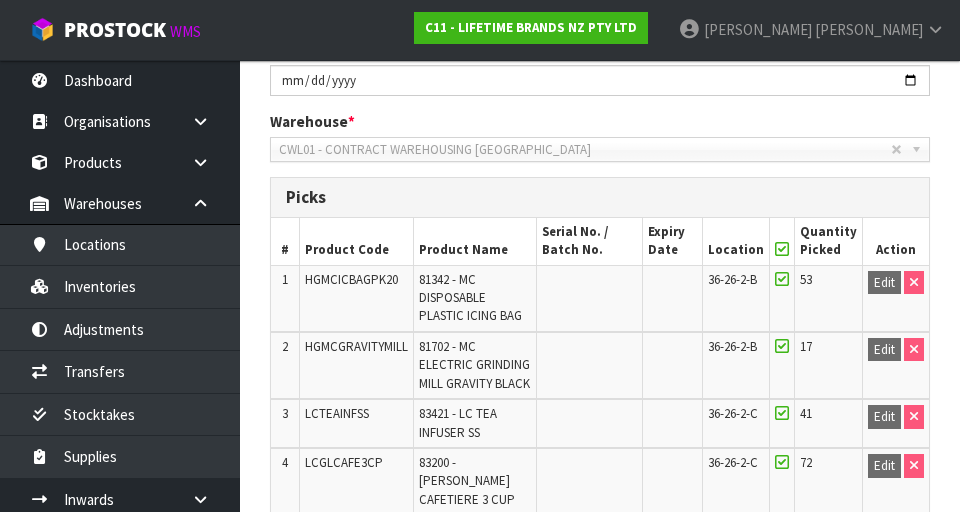 click on "HGMCGRAVITYMILL" at bounding box center [356, 365] 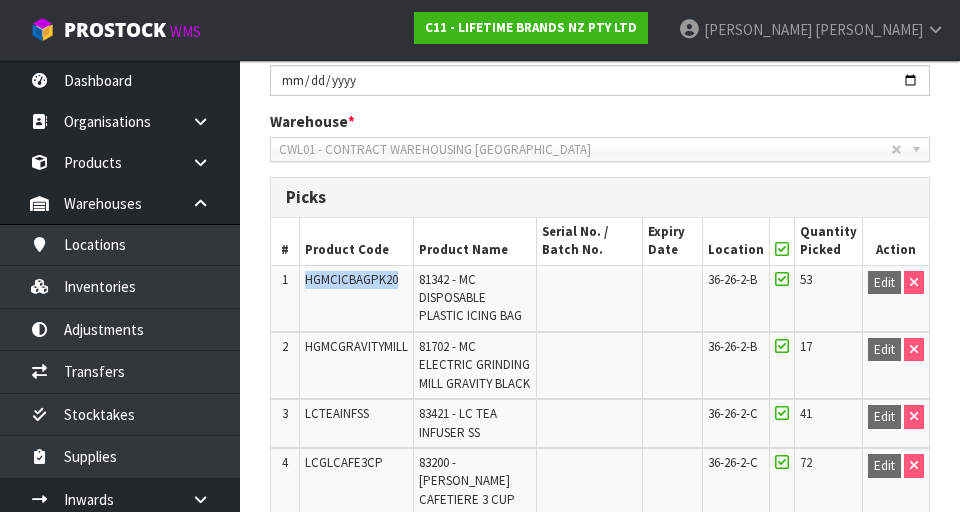 copy on "HGMCICBAGPK20" 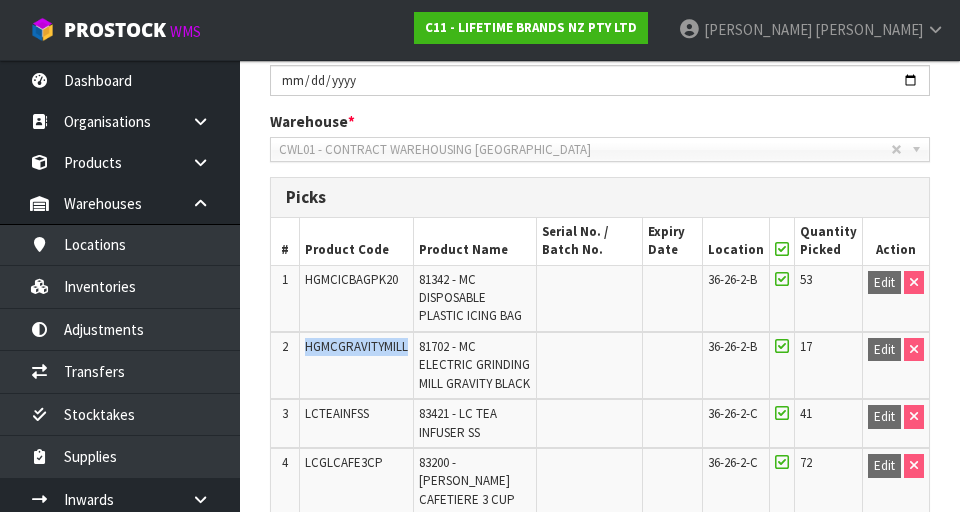 copy on "HGMCGRAVITYMILL" 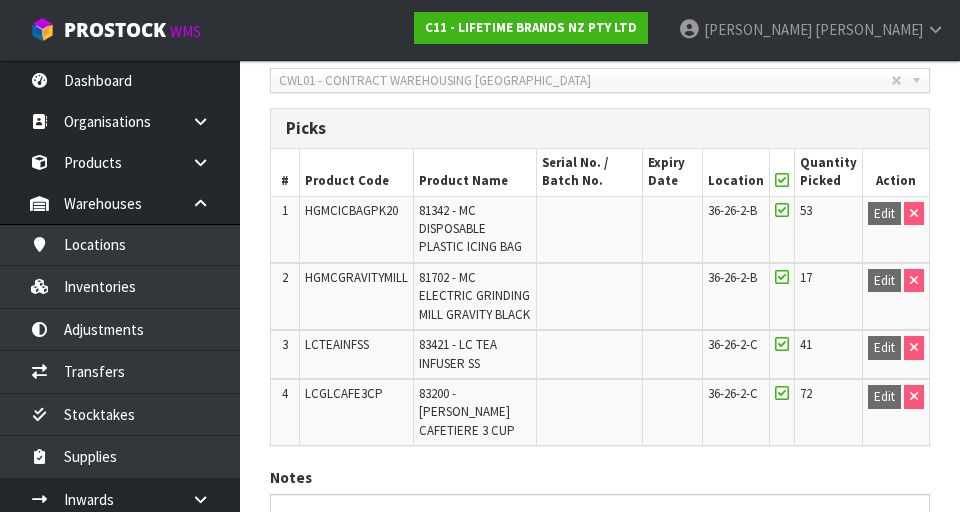 scroll, scrollTop: 562, scrollLeft: 0, axis: vertical 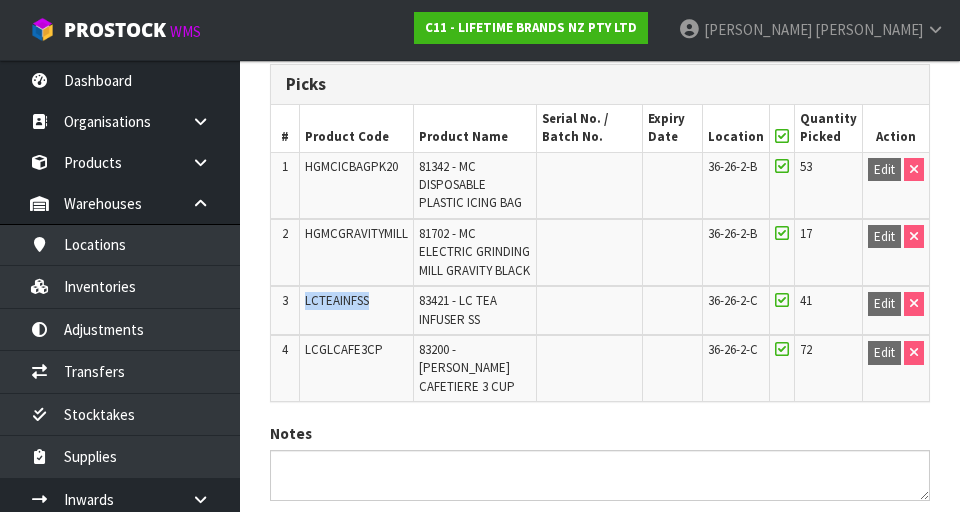 copy on "LCTEAINFSS" 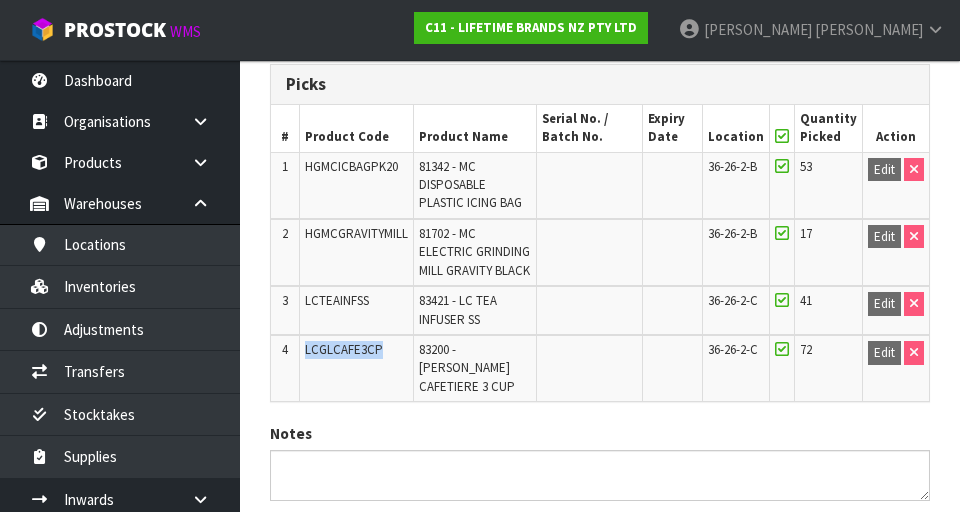 copy on "LCGLCAFE3CP" 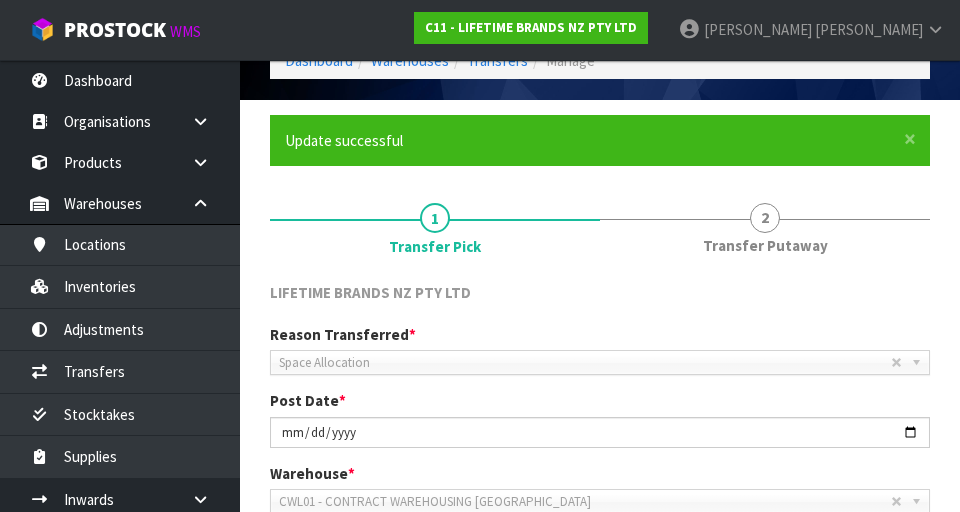 scroll, scrollTop: 697, scrollLeft: 0, axis: vertical 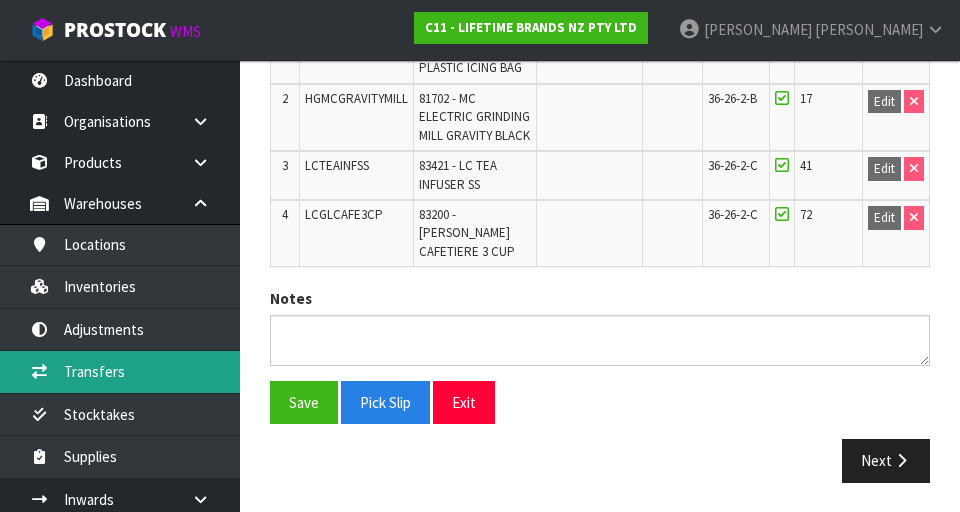 click on "Transfers" at bounding box center [120, 371] 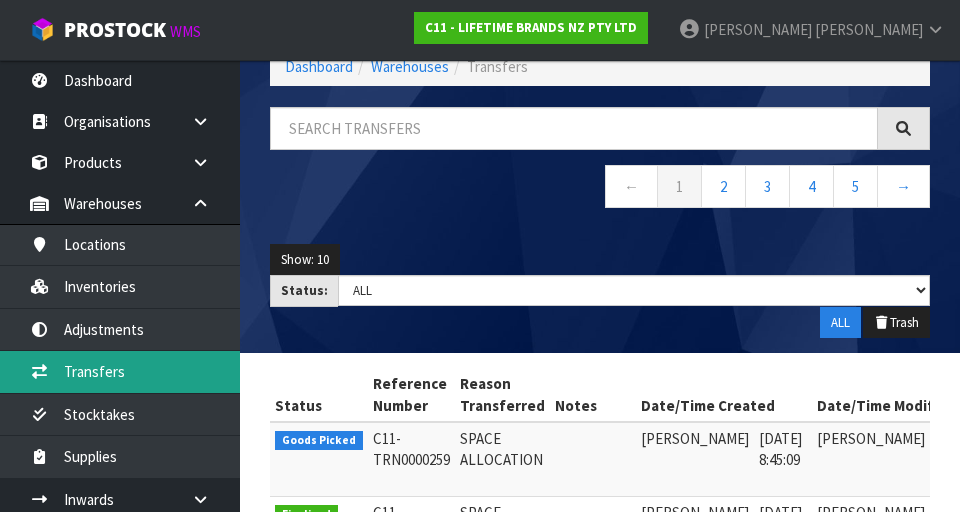 scroll, scrollTop: 107, scrollLeft: 0, axis: vertical 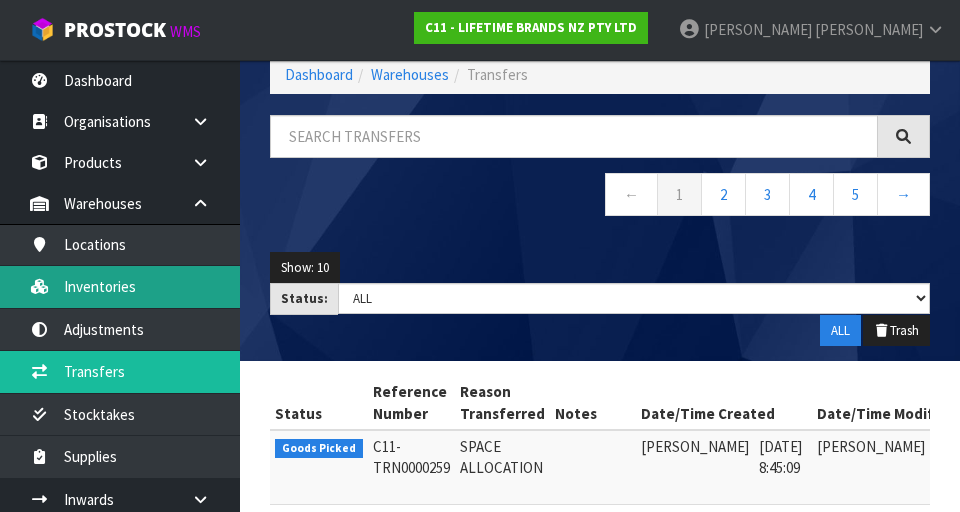 click on "Inventories" at bounding box center [120, 286] 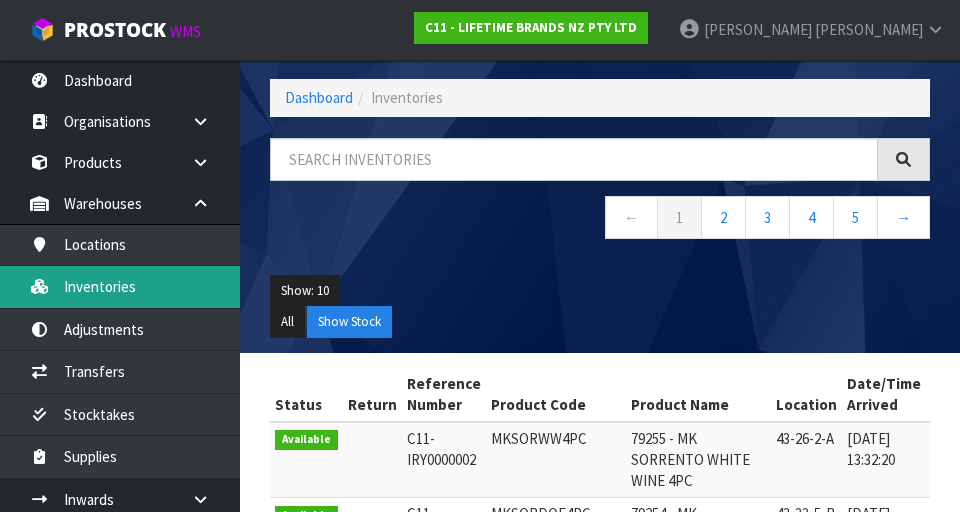 scroll, scrollTop: 107, scrollLeft: 0, axis: vertical 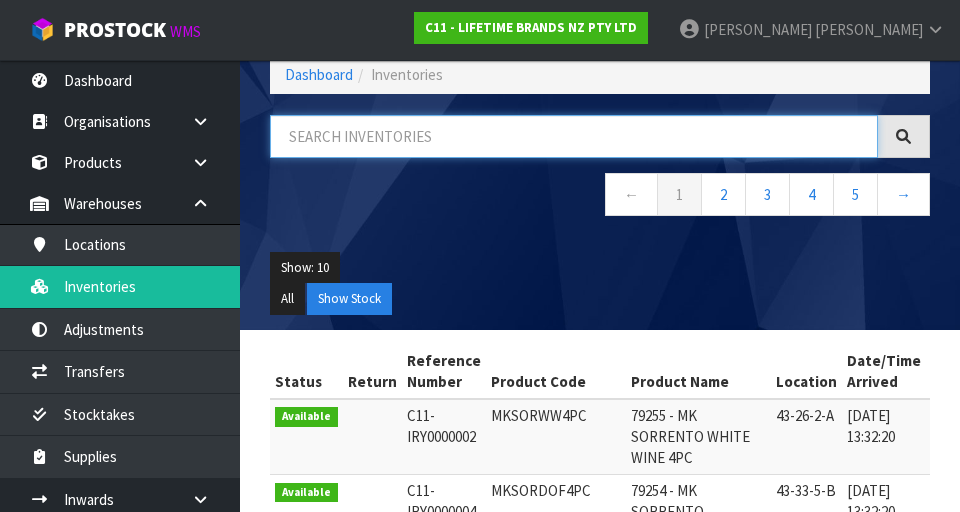 click at bounding box center [574, 136] 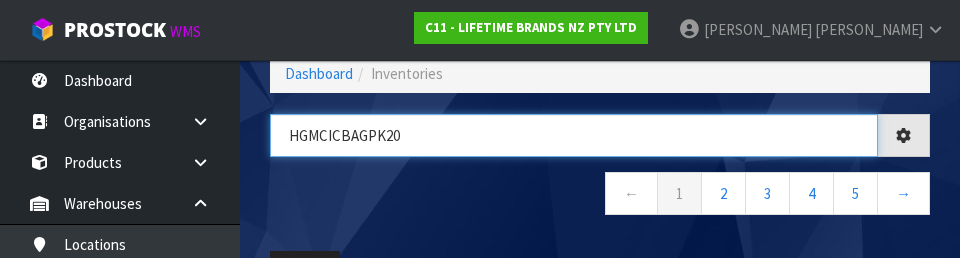 type on "HGMCICBAGPK20" 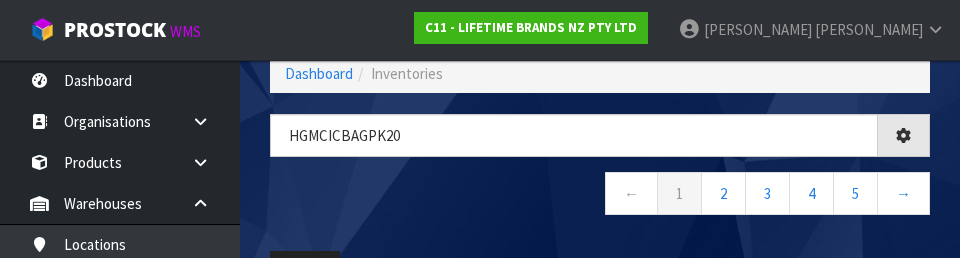 click on "←
1 2 3 4 5
→" at bounding box center [600, 196] 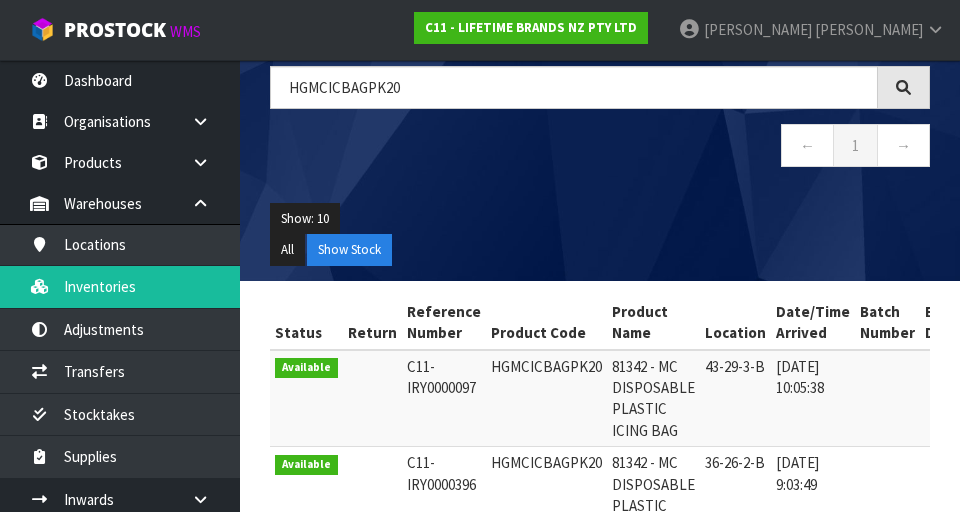 scroll, scrollTop: 277, scrollLeft: 0, axis: vertical 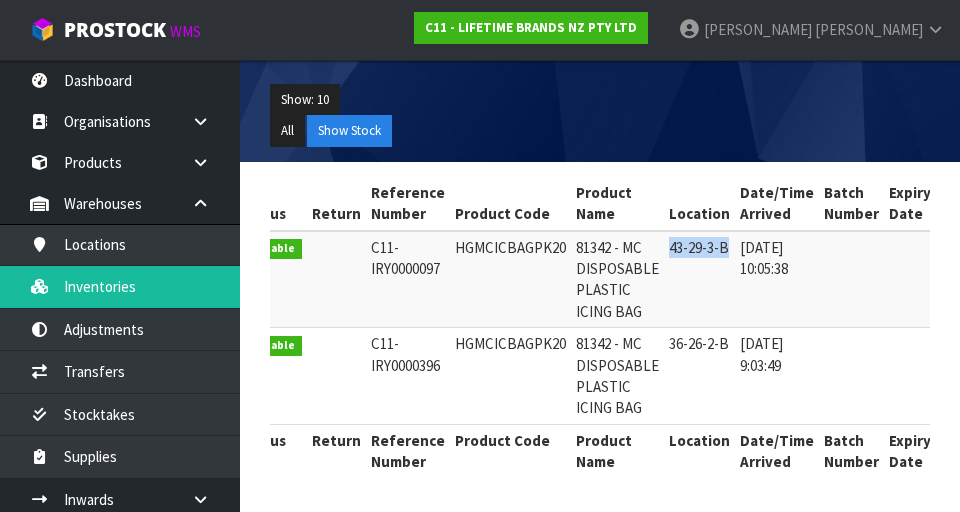 copy on "43-29-3-B" 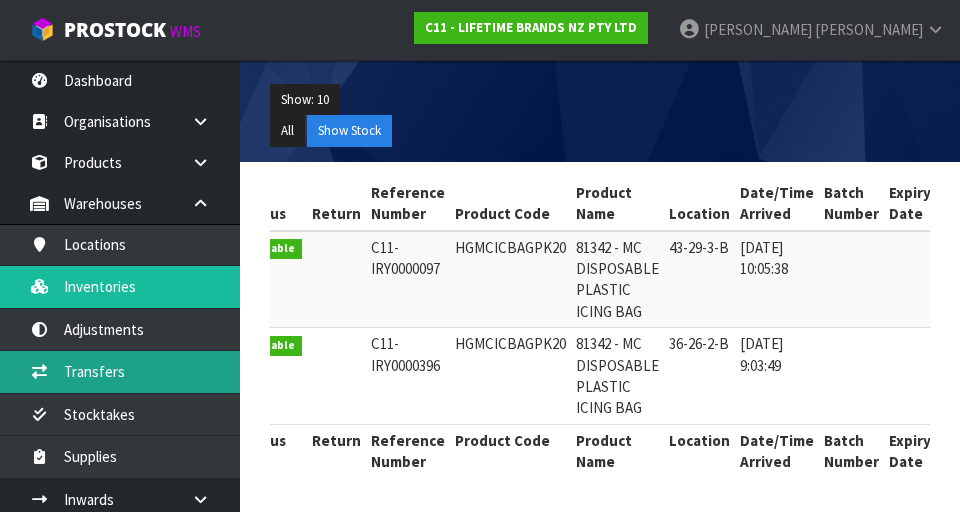 click on "Transfers" at bounding box center [120, 371] 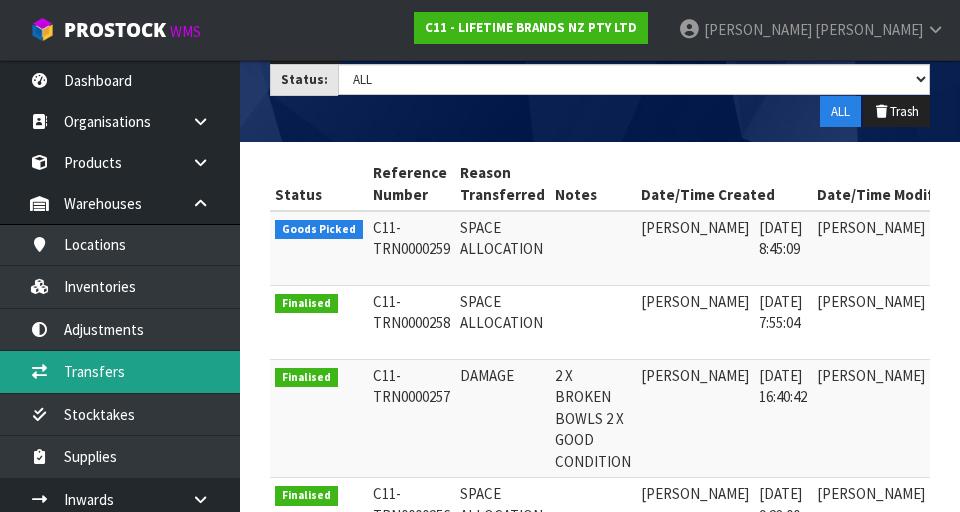 scroll, scrollTop: 331, scrollLeft: 0, axis: vertical 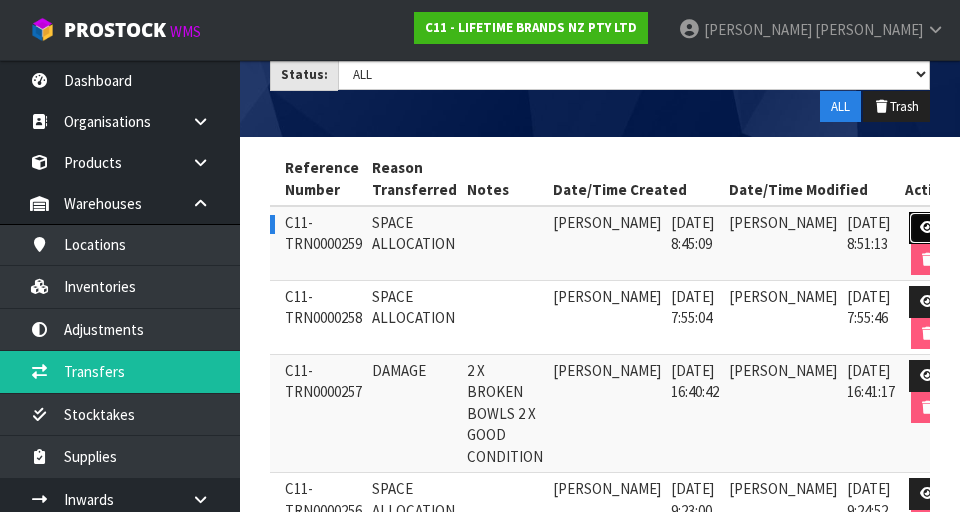 click at bounding box center [927, 228] 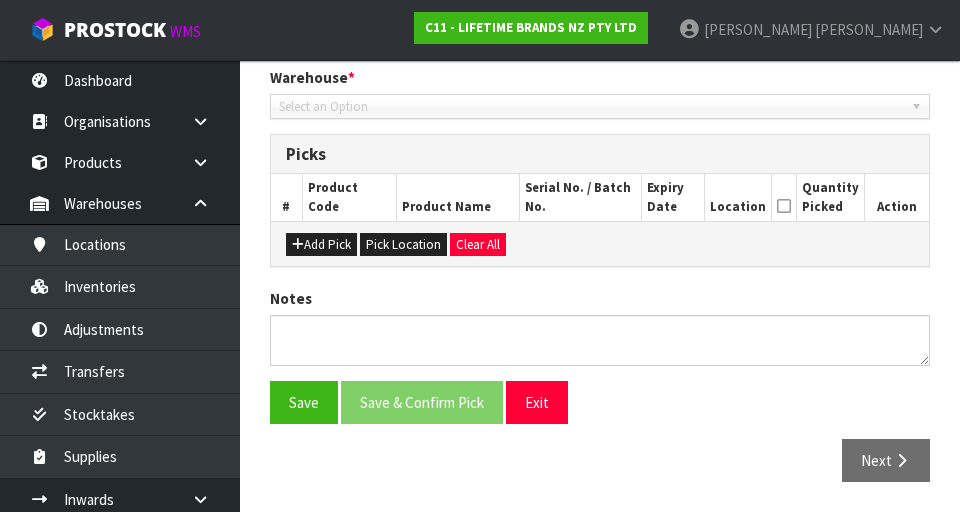 type on "[DATE]" 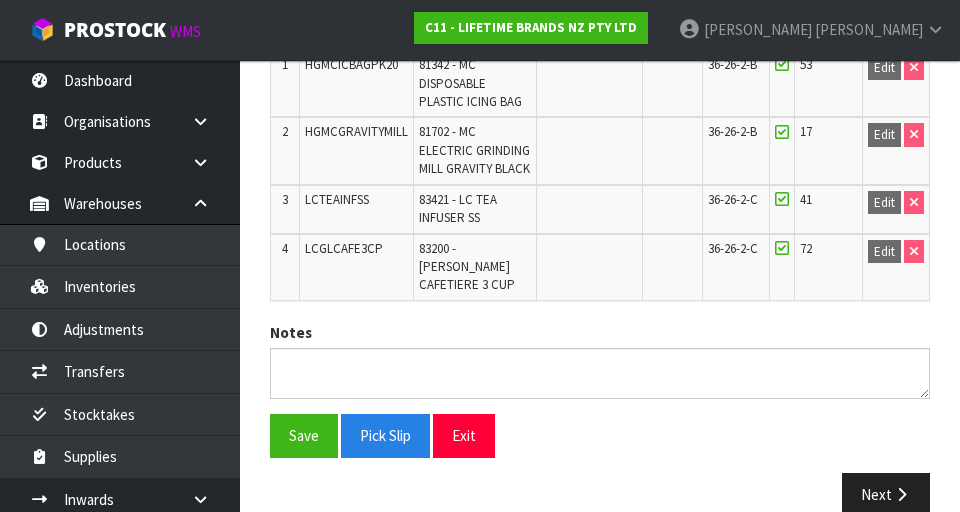 scroll, scrollTop: 591, scrollLeft: 0, axis: vertical 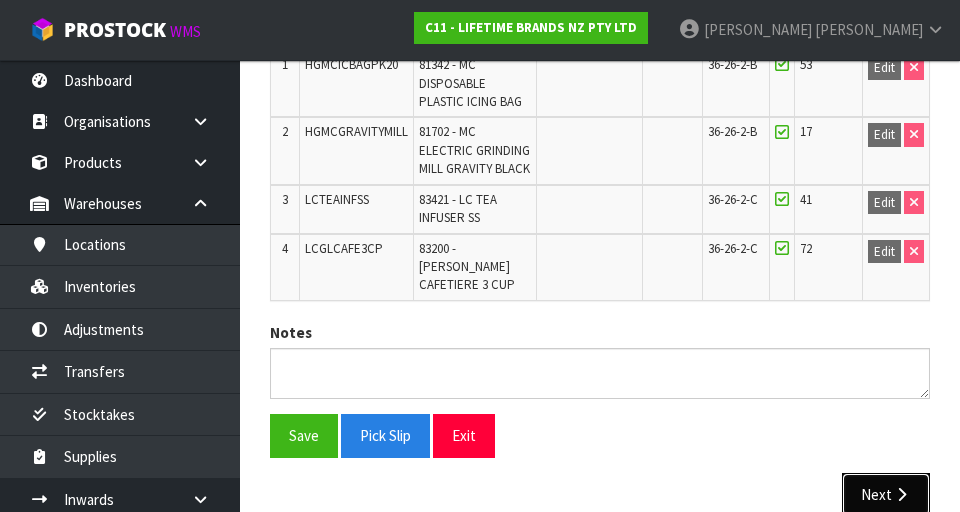 click on "Next" at bounding box center [886, 494] 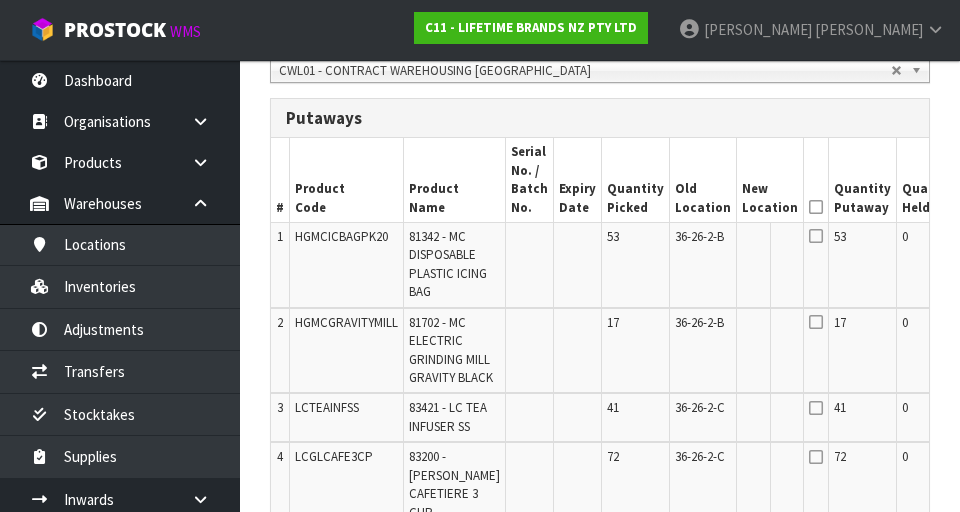 scroll, scrollTop: 458, scrollLeft: 0, axis: vertical 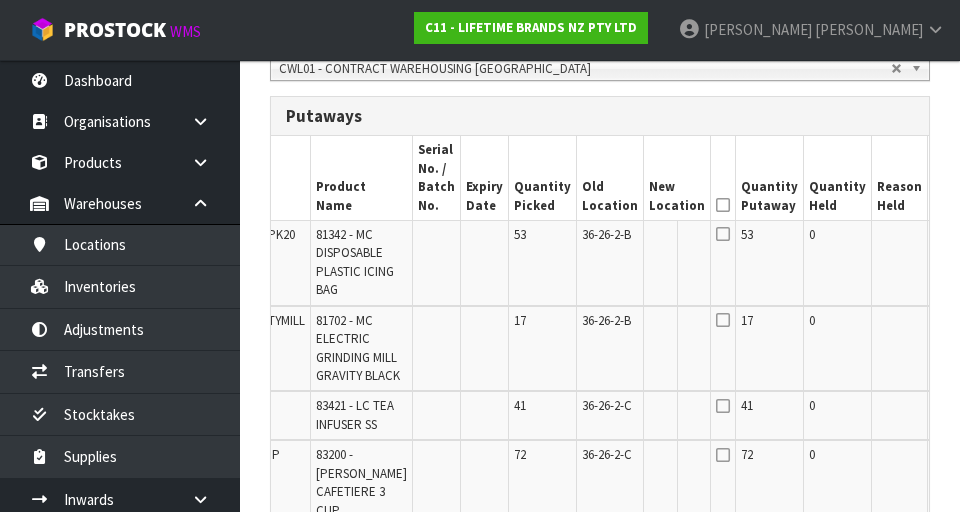 click on "Edit" at bounding box center (949, 238) 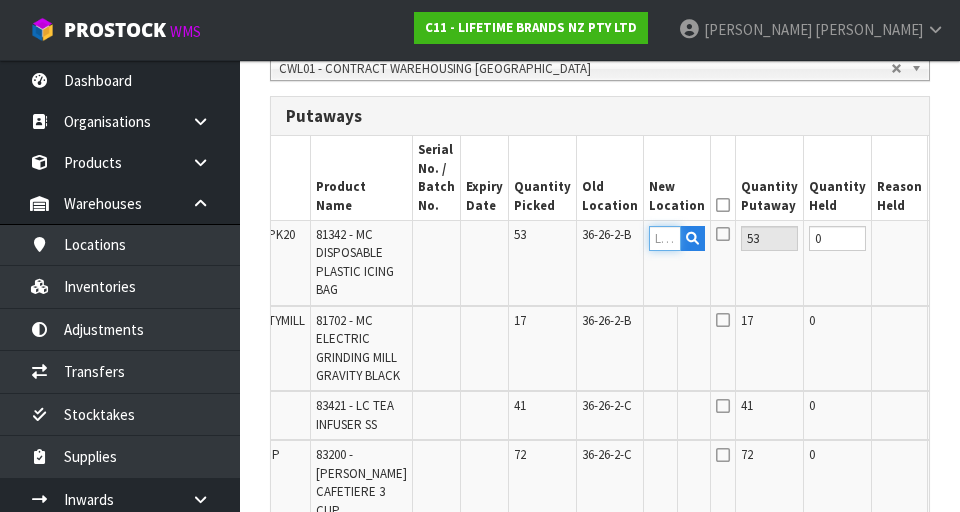 paste on "43-29-3-B" 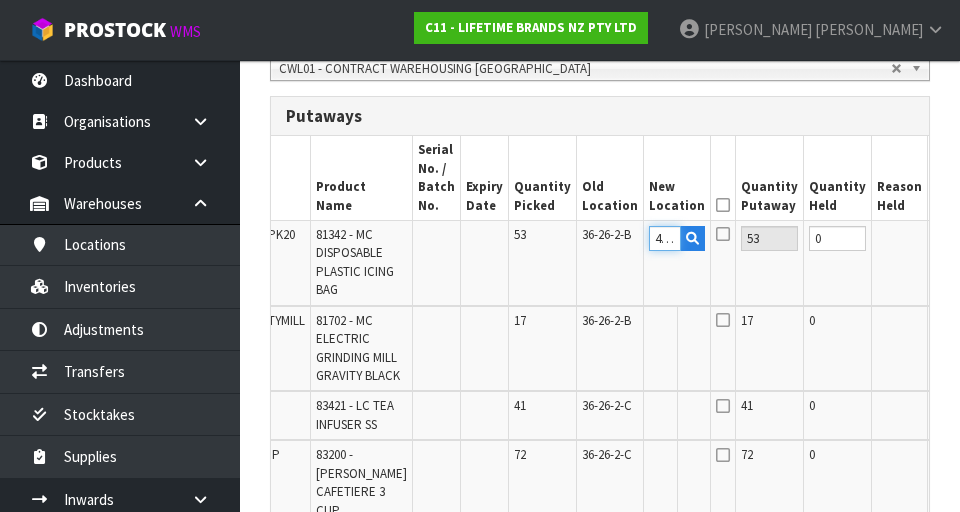 scroll, scrollTop: 0, scrollLeft: 39, axis: horizontal 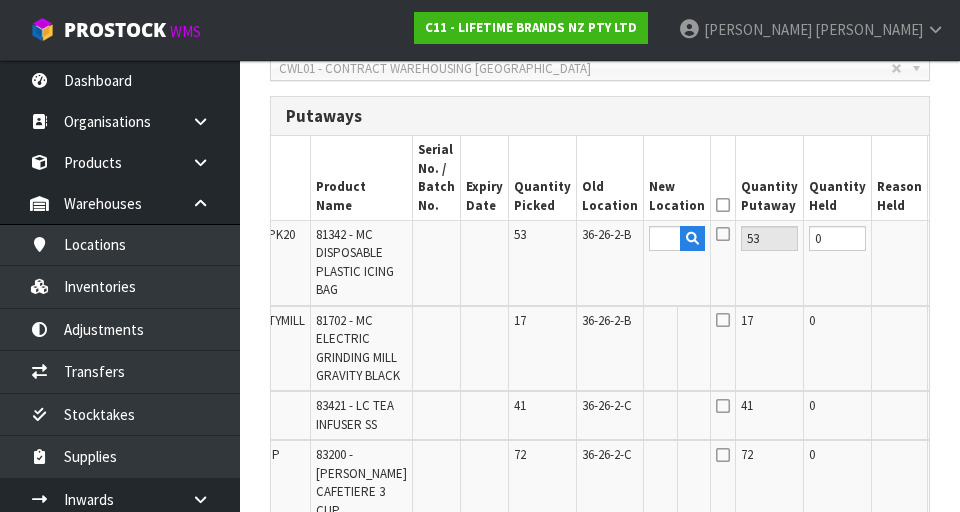 click on "OK" at bounding box center (950, 238) 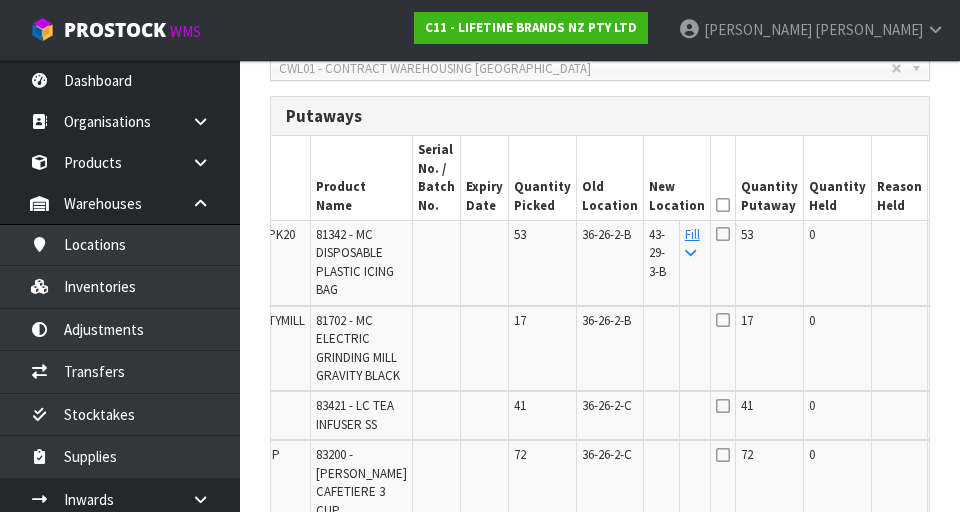 click at bounding box center [723, 234] 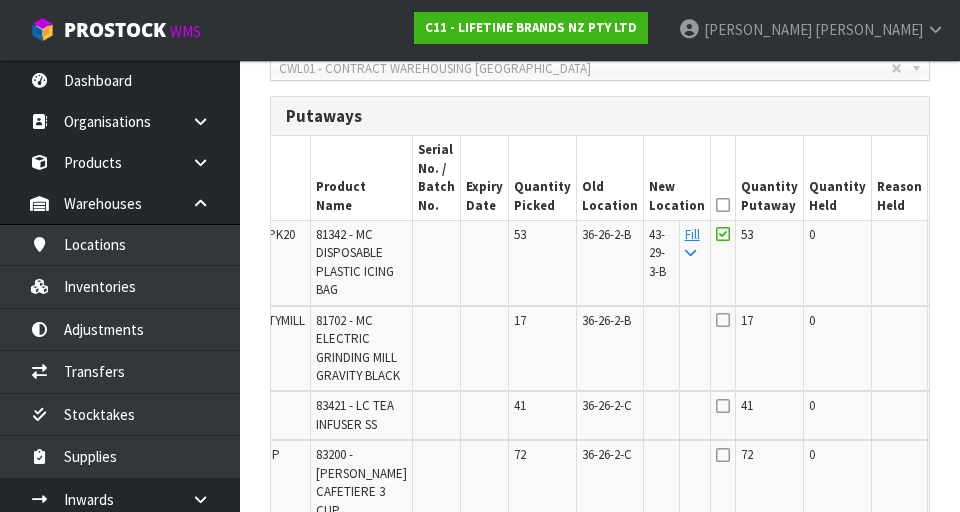 scroll, scrollTop: 817, scrollLeft: 0, axis: vertical 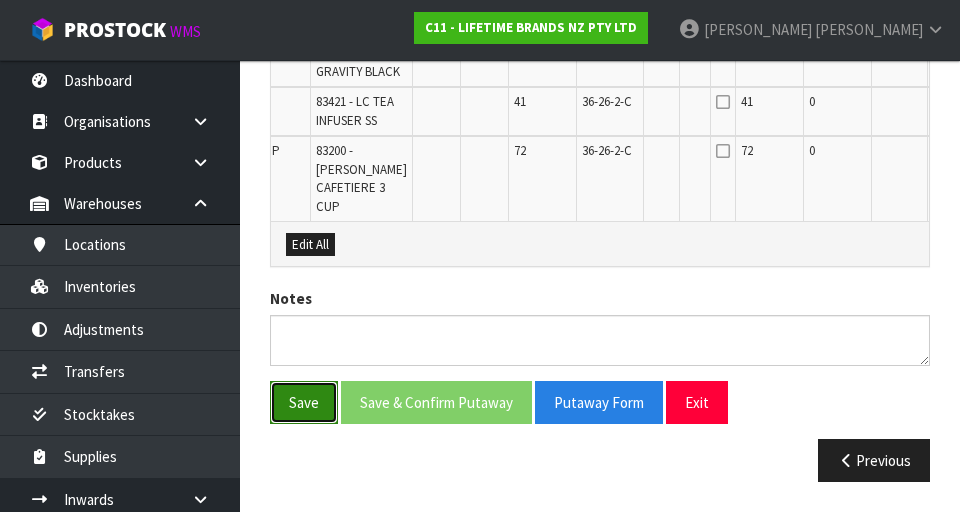 click on "Save" at bounding box center [304, 402] 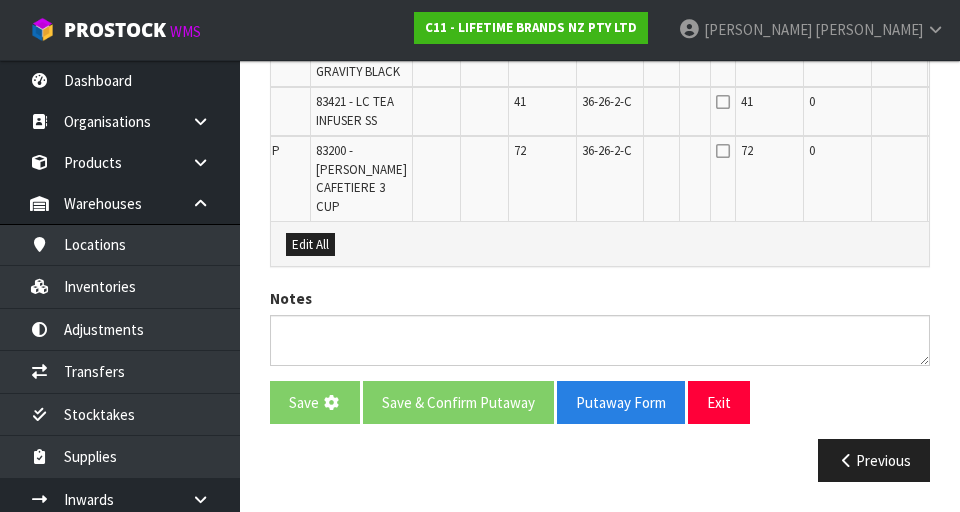 scroll, scrollTop: 0, scrollLeft: 0, axis: both 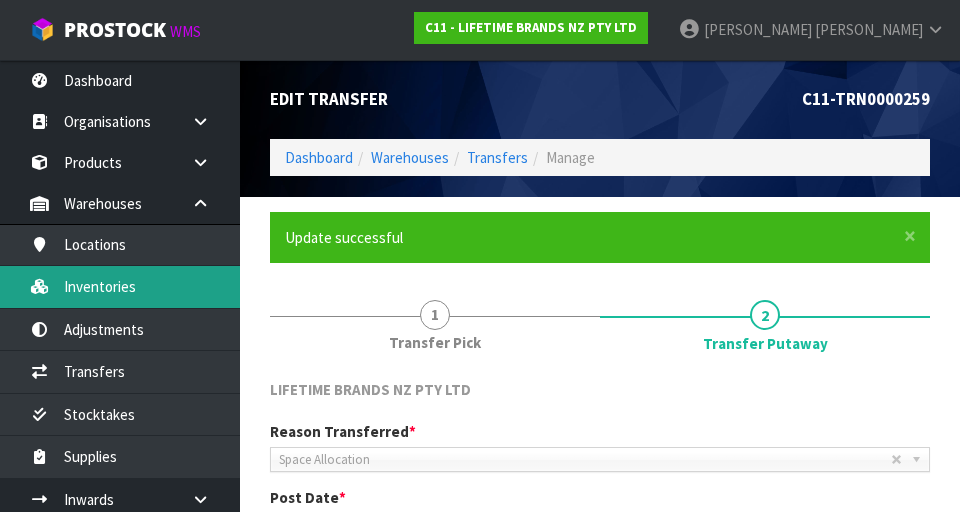 click on "Inventories" at bounding box center (120, 286) 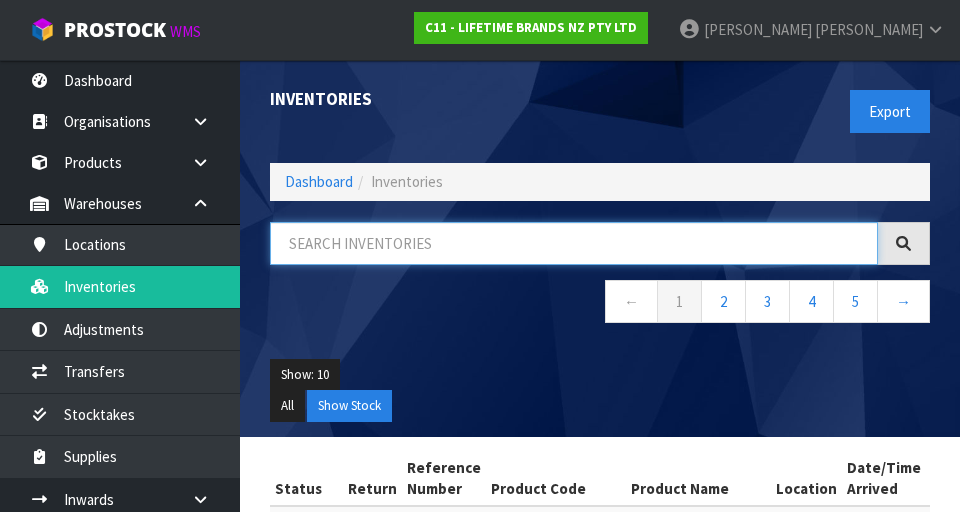 click at bounding box center (574, 243) 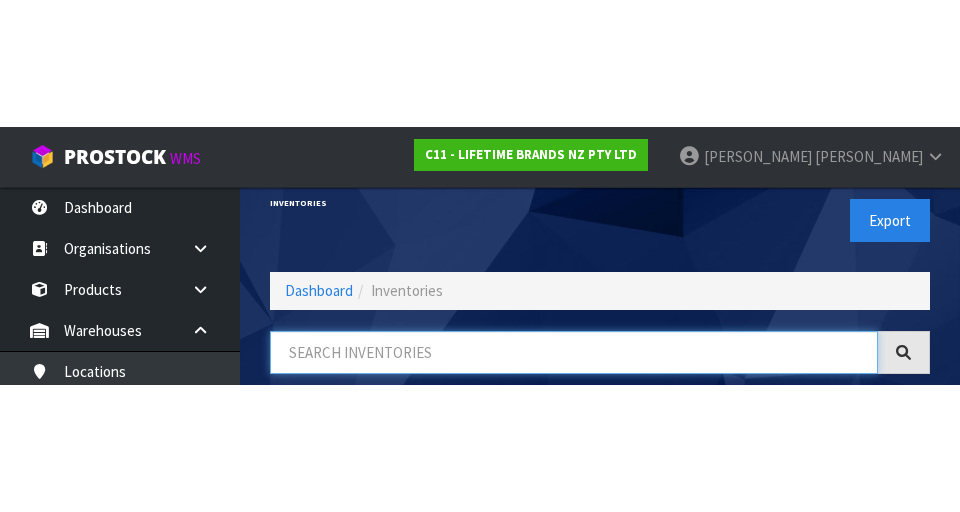 scroll, scrollTop: 114, scrollLeft: 0, axis: vertical 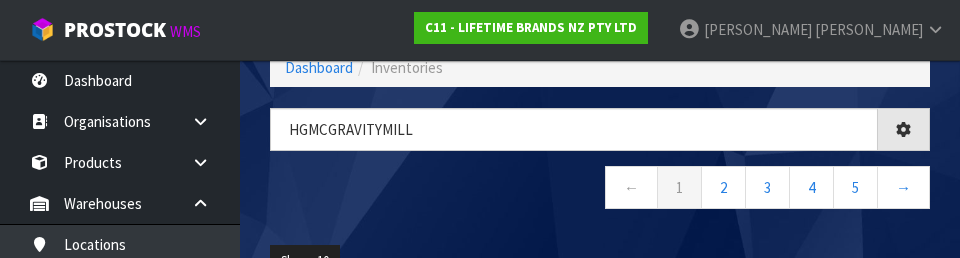 click on "←
1 2 3 4 5
→" at bounding box center [600, 190] 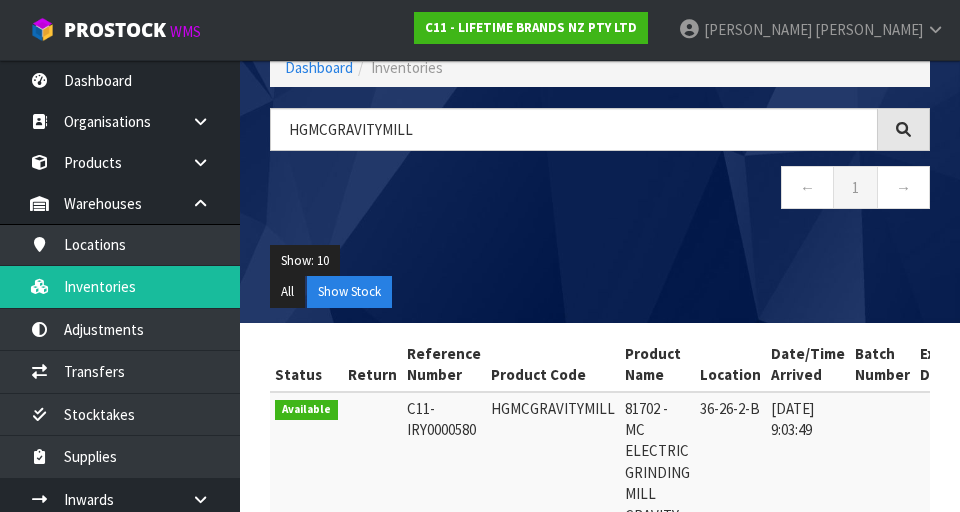 scroll, scrollTop: 245, scrollLeft: 0, axis: vertical 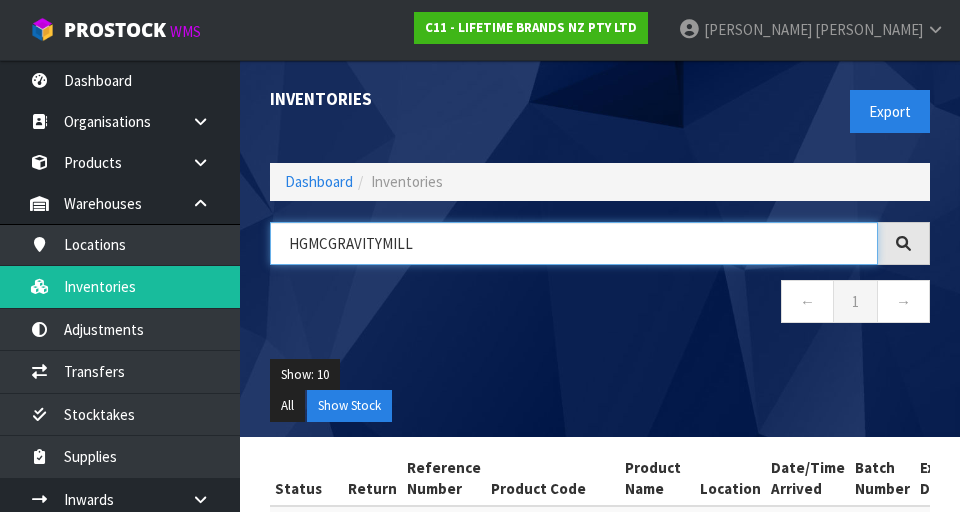 click on "HGMCGRAVITYMILL" at bounding box center [574, 243] 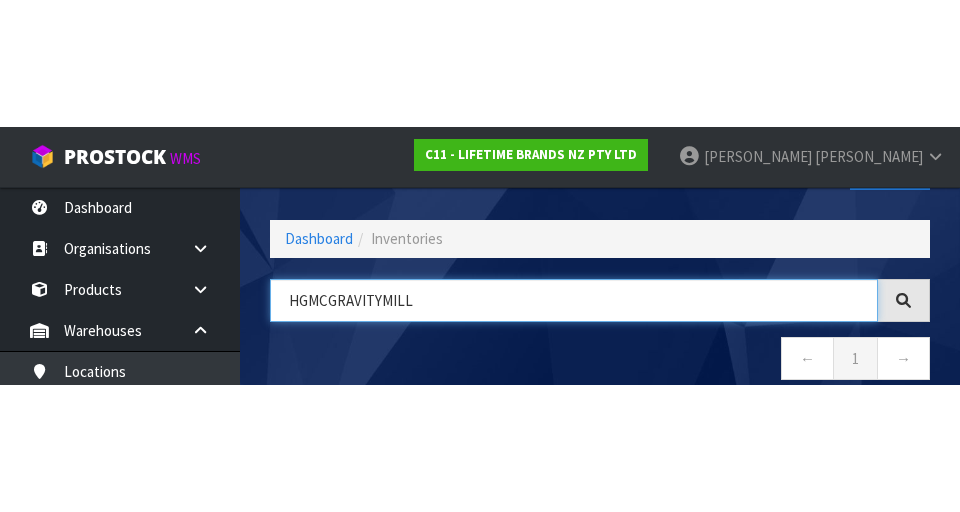 scroll, scrollTop: 114, scrollLeft: 0, axis: vertical 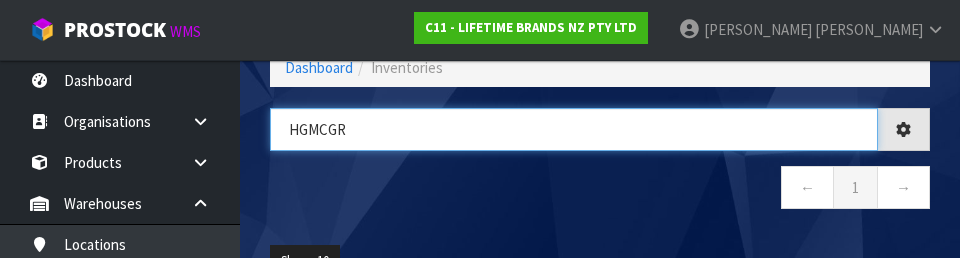 type on "HGMCG" 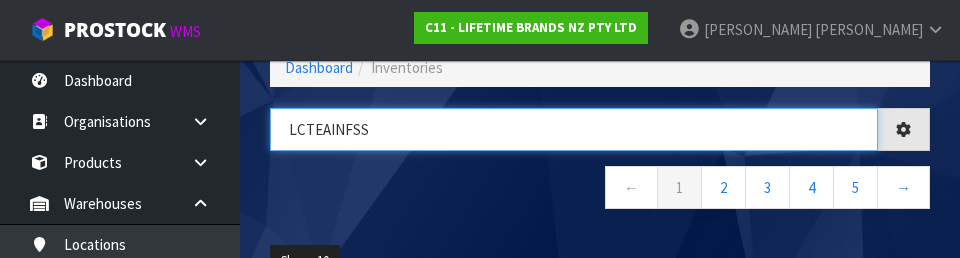 type on "LCTEAINFSS" 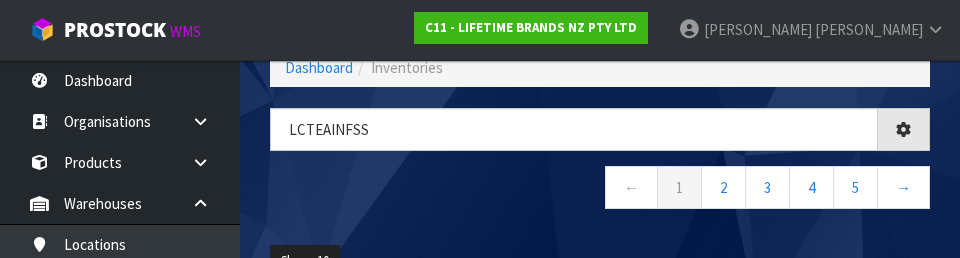 click on "←
1 2 3 4 5
→" at bounding box center [600, 190] 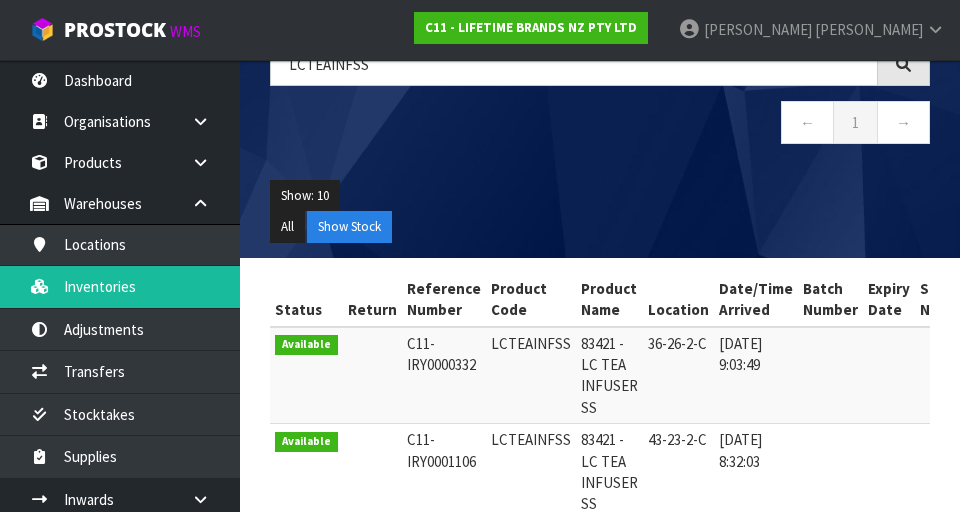 scroll, scrollTop: 277, scrollLeft: 0, axis: vertical 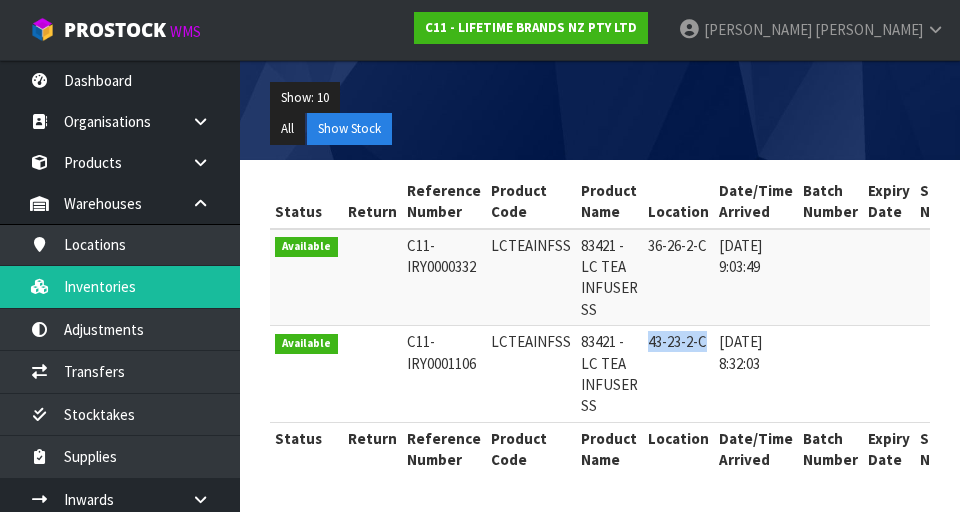 copy on "43-23-2-C" 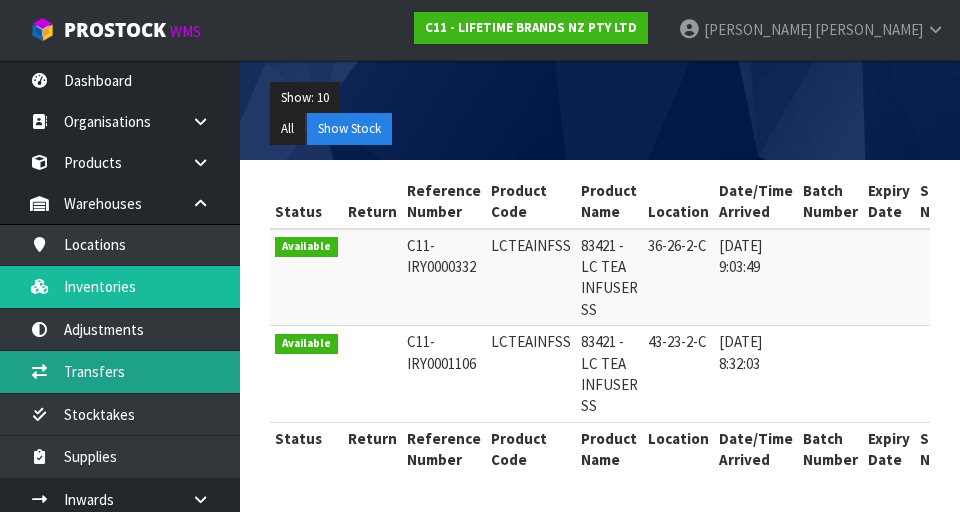 click on "Transfers" at bounding box center (120, 371) 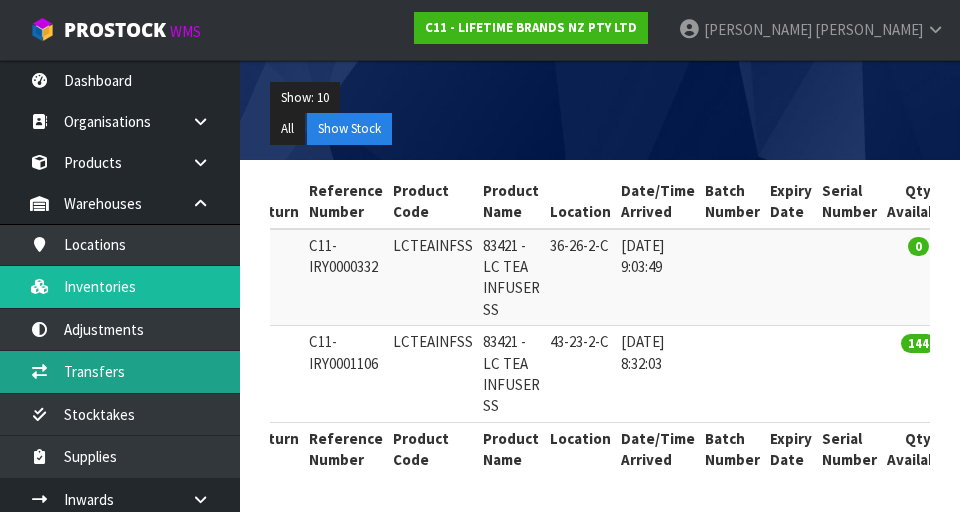 scroll, scrollTop: 0, scrollLeft: 100, axis: horizontal 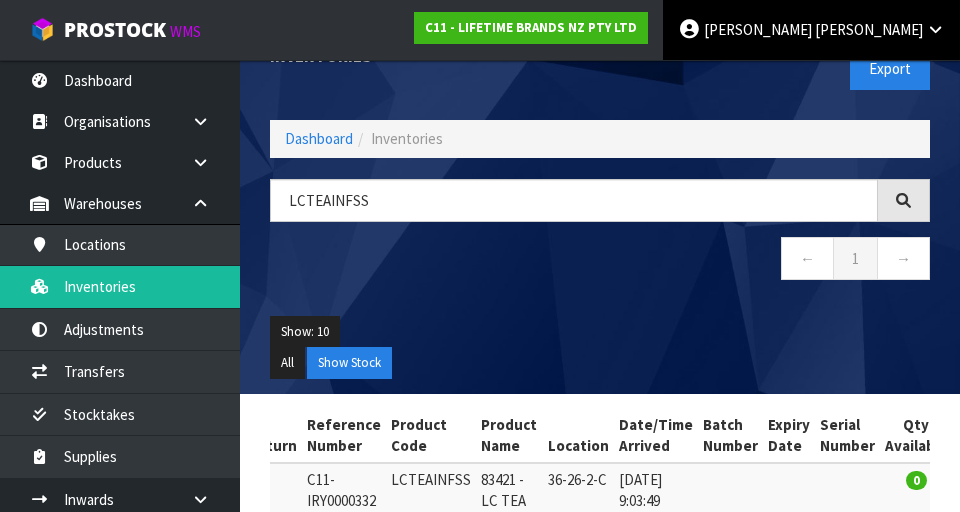 click on "[PERSON_NAME]" at bounding box center (869, 29) 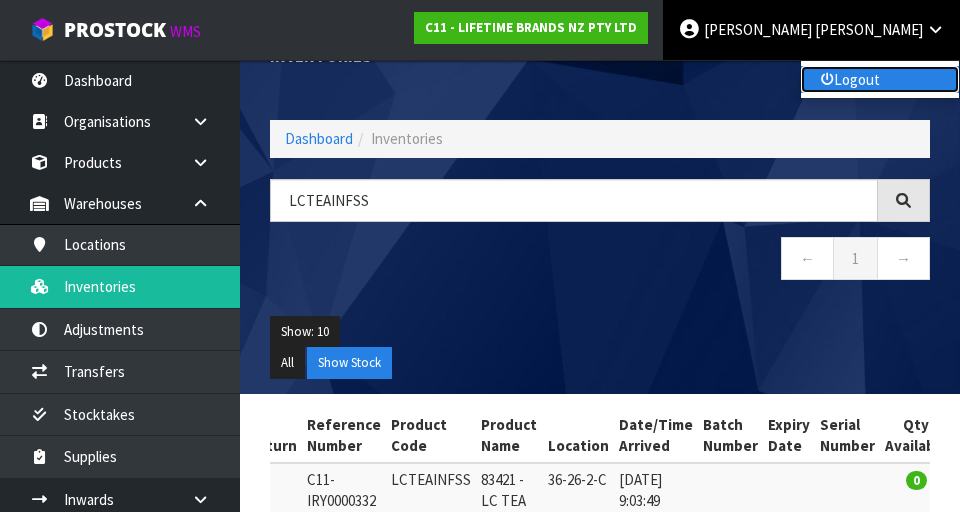 click on "Logout" at bounding box center (880, 79) 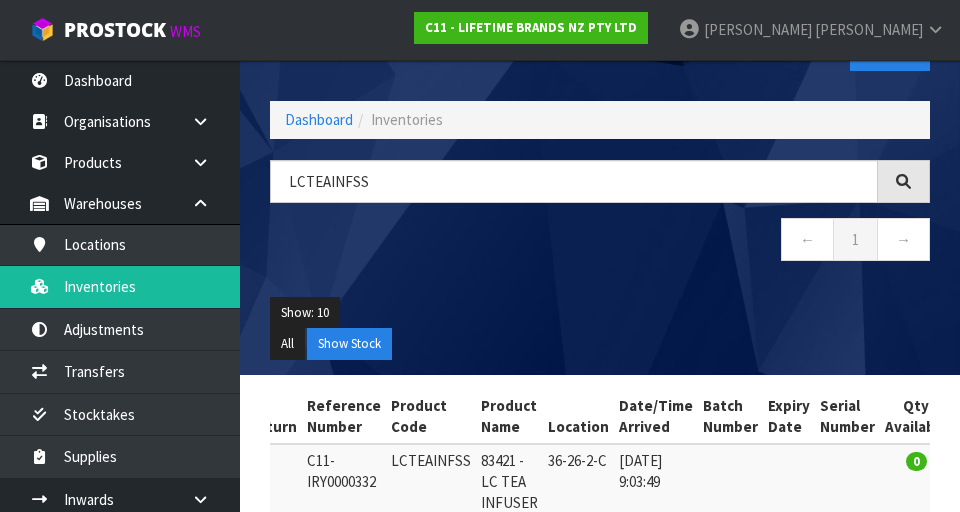 scroll, scrollTop: 0, scrollLeft: 0, axis: both 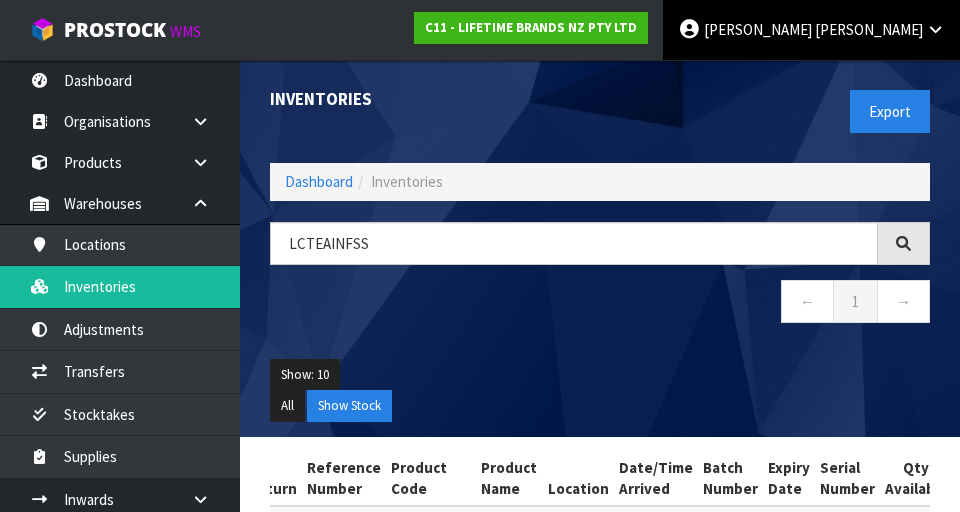 click on "James   Luff" at bounding box center [811, 30] 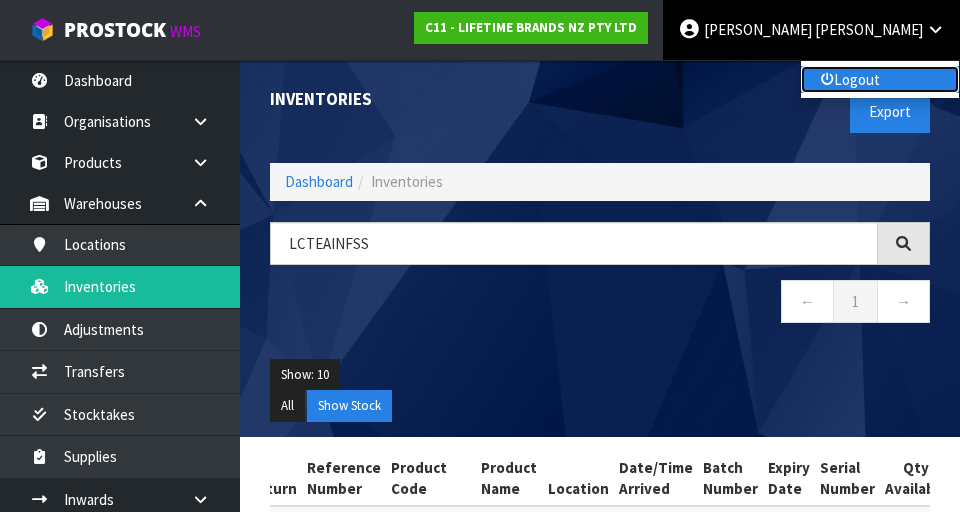 click at bounding box center (827, 80) 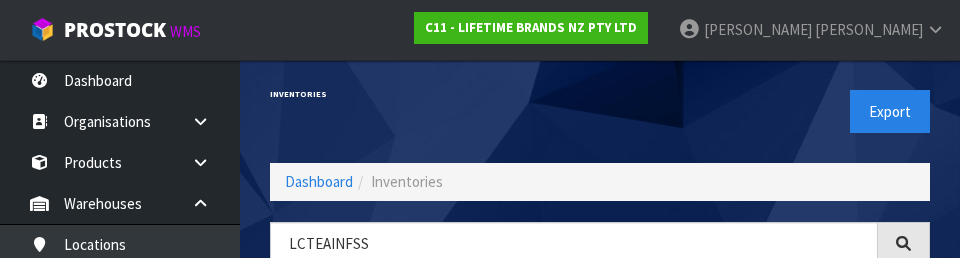 click on "Export" at bounding box center [772, 111] 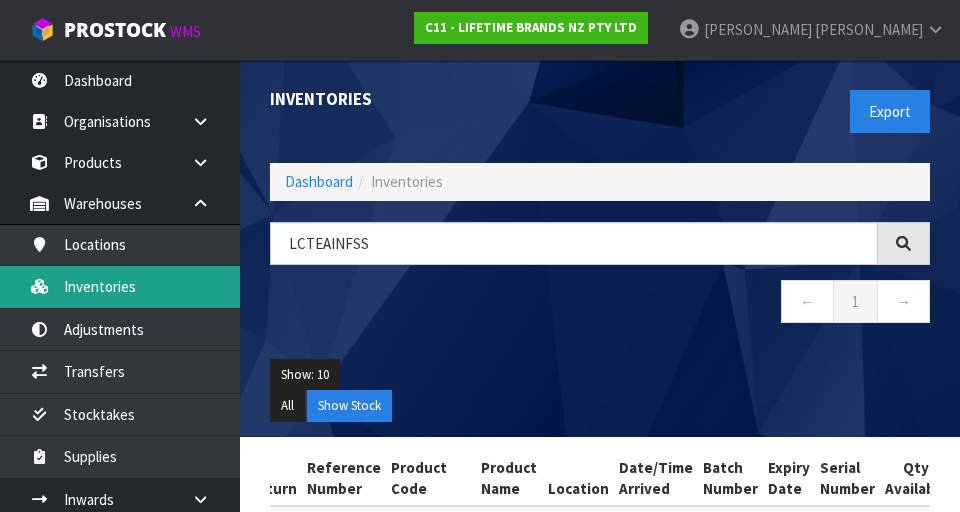 click on "Inventories" at bounding box center [120, 286] 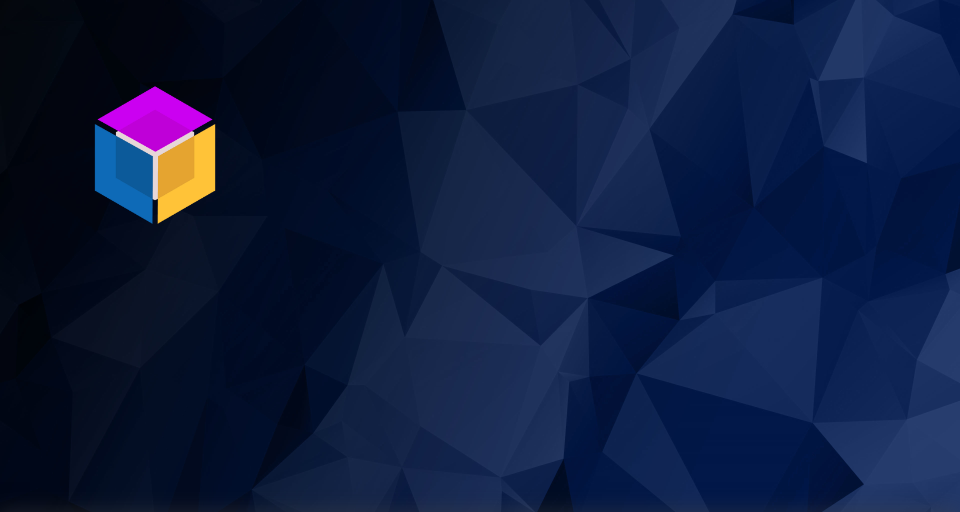 scroll, scrollTop: 0, scrollLeft: 0, axis: both 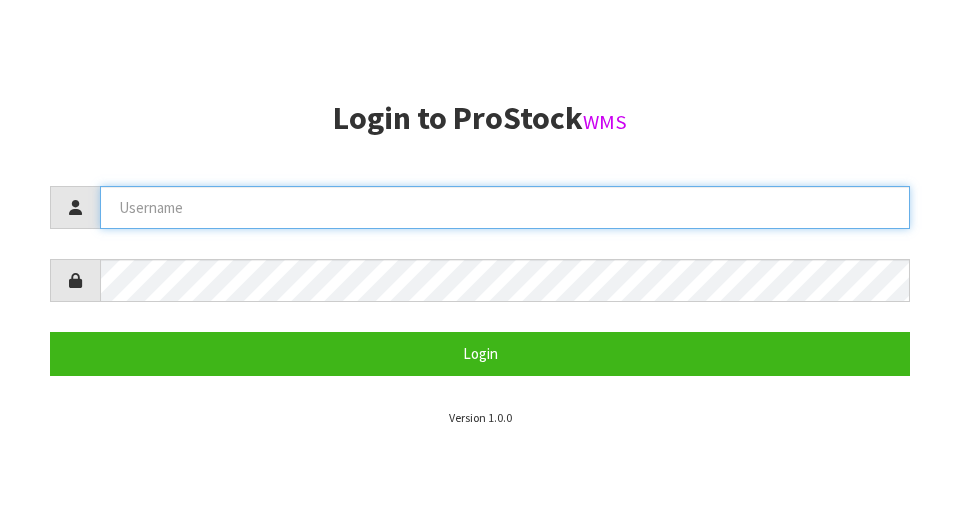 click at bounding box center (505, 207) 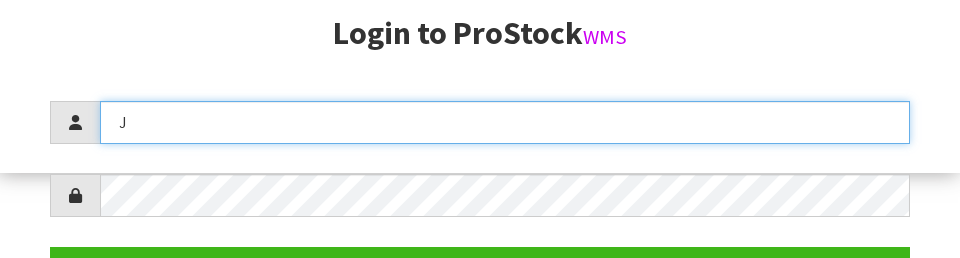 scroll, scrollTop: 258, scrollLeft: 0, axis: vertical 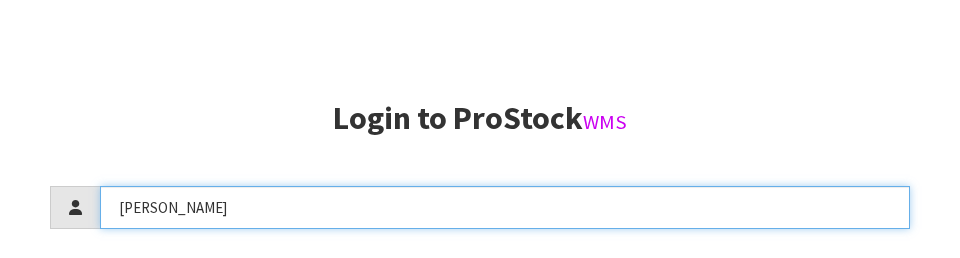 type on "[PERSON_NAME]" 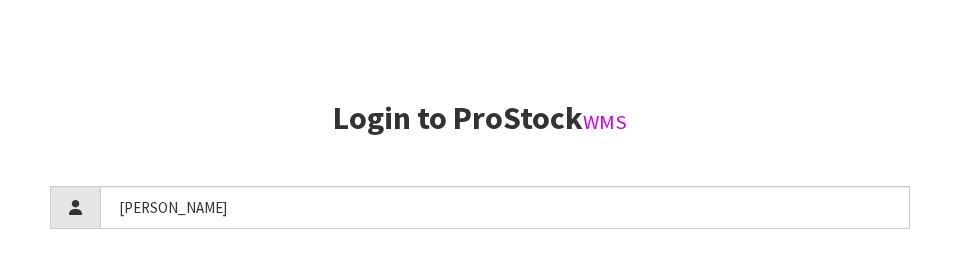 click on "Login to ProStock  WMS" at bounding box center [480, 118] 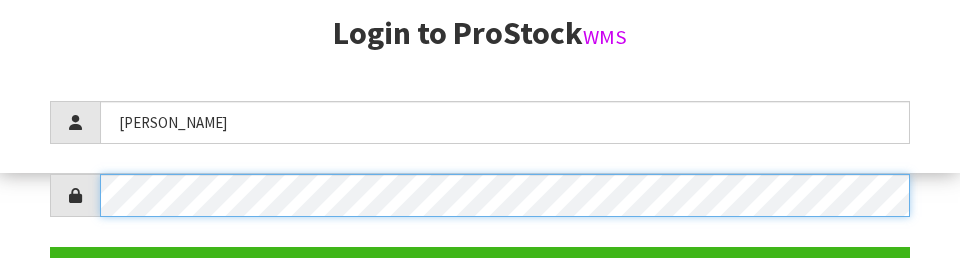 scroll, scrollTop: 290, scrollLeft: 0, axis: vertical 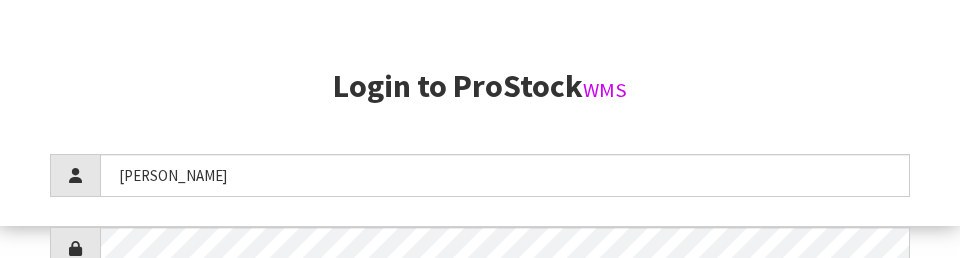 click on "Login to ProStock  WMS
[PERSON_NAME]
Login
Version 1.0.0" at bounding box center (480, 97) 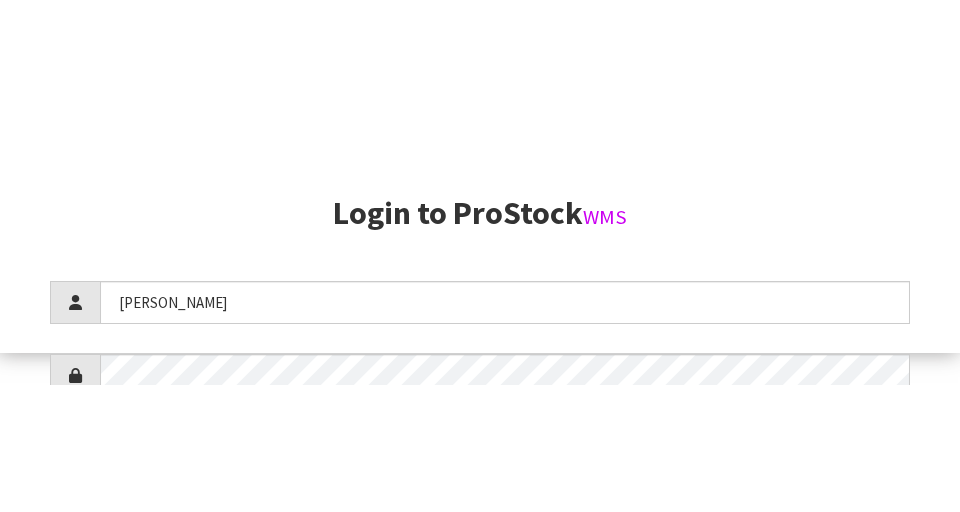 scroll, scrollTop: 512, scrollLeft: 0, axis: vertical 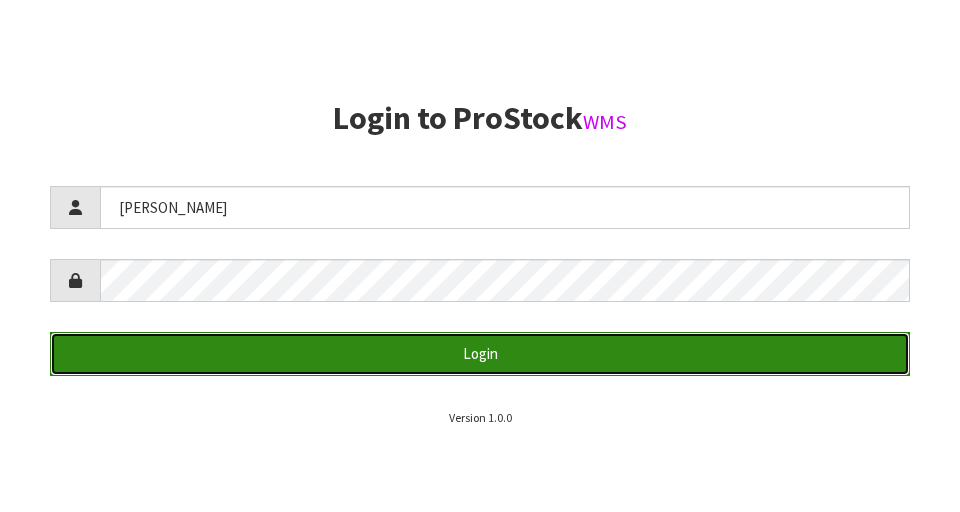 click on "Login" at bounding box center [480, 353] 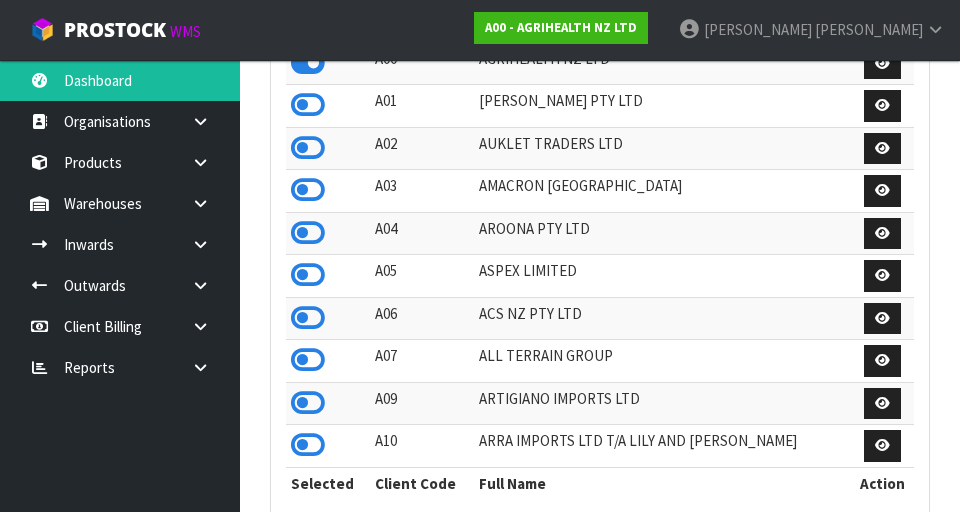 scroll, scrollTop: 998413, scrollLeft: 999310, axis: both 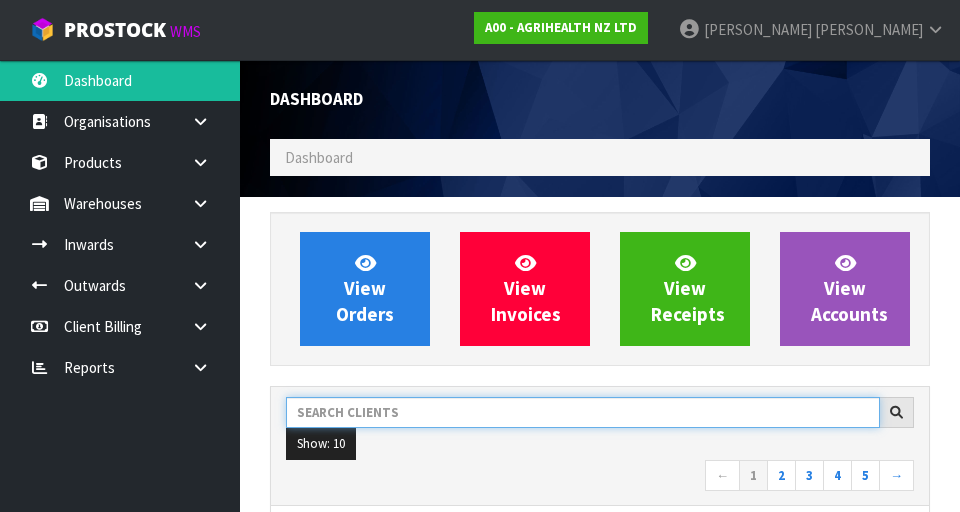 click at bounding box center [583, 412] 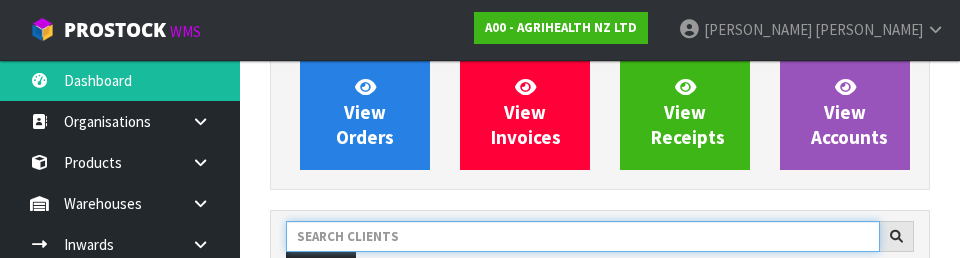 scroll, scrollTop: 274, scrollLeft: 0, axis: vertical 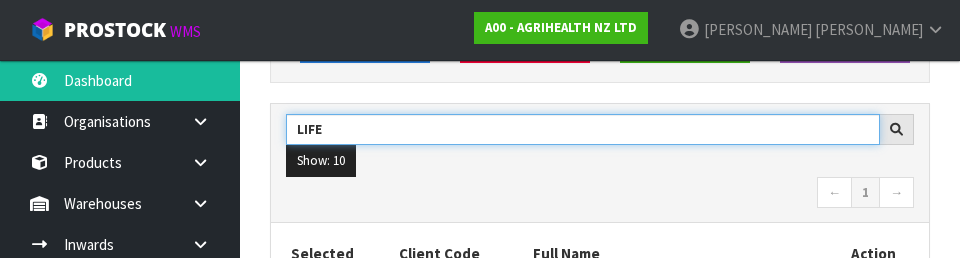 type on "LIFE" 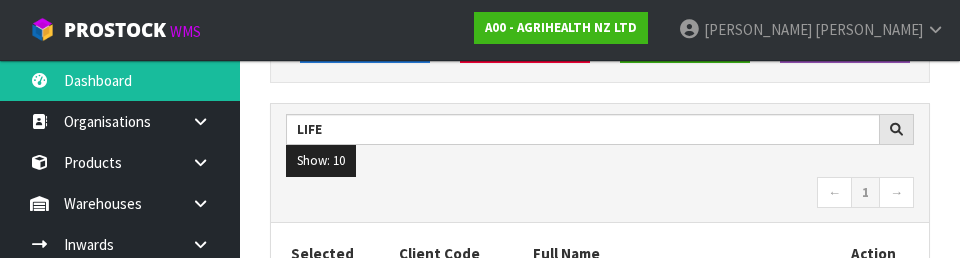 click on "←
1
→" at bounding box center (600, 194) 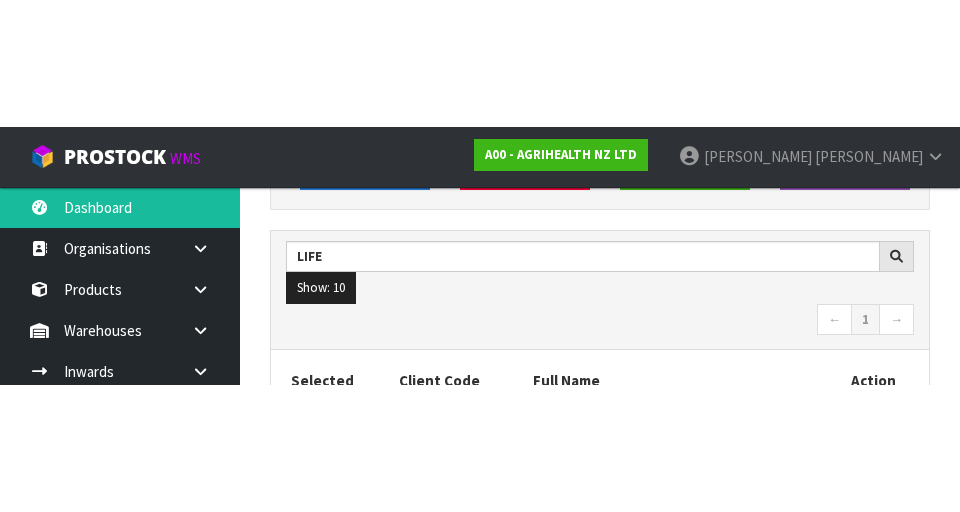 scroll, scrollTop: 283, scrollLeft: 0, axis: vertical 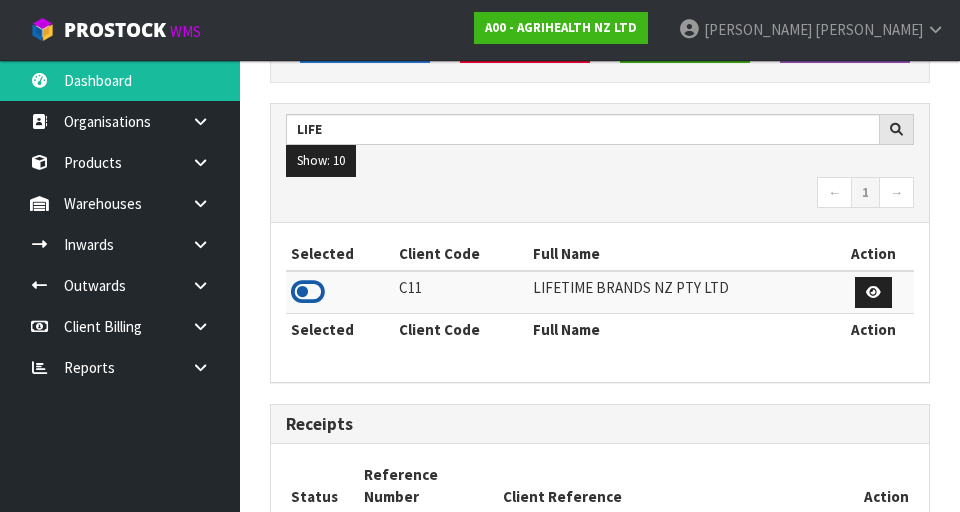 click at bounding box center [308, 292] 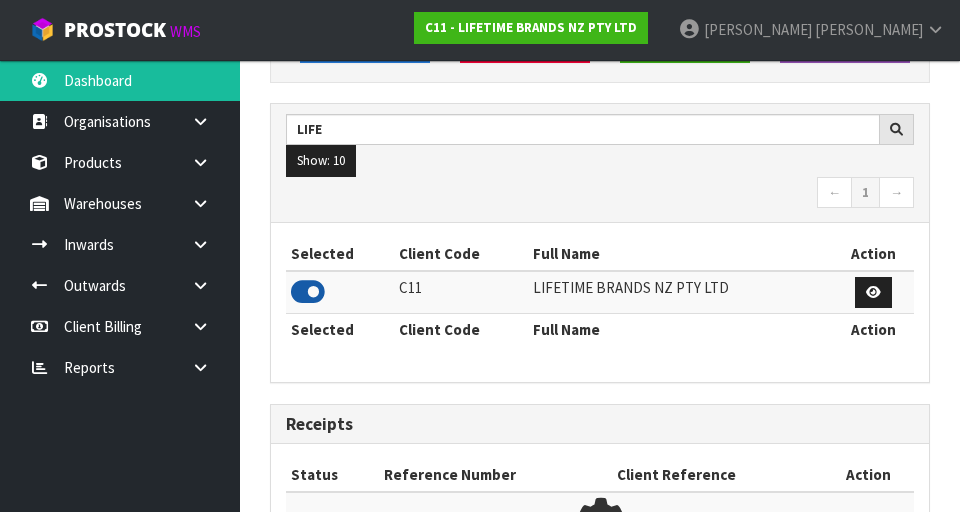 scroll, scrollTop: 1318, scrollLeft: 690, axis: both 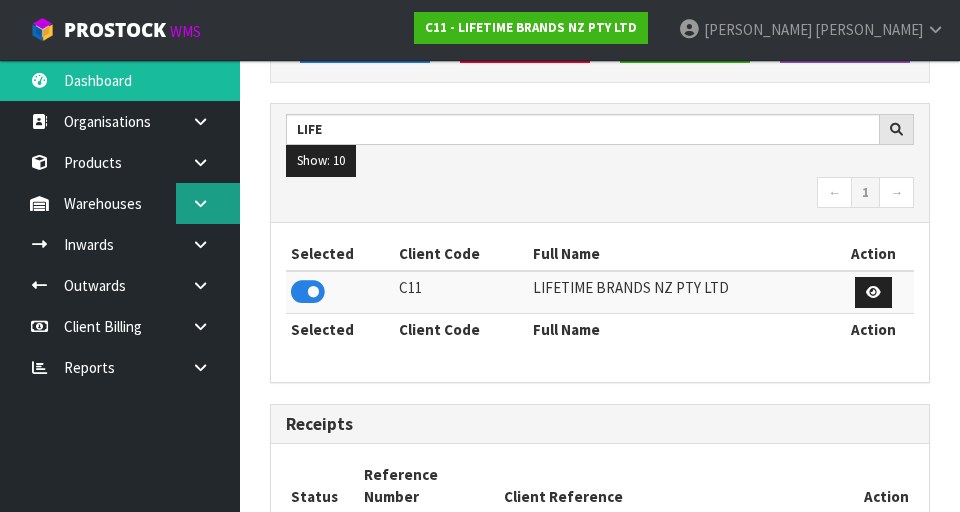click at bounding box center [200, 203] 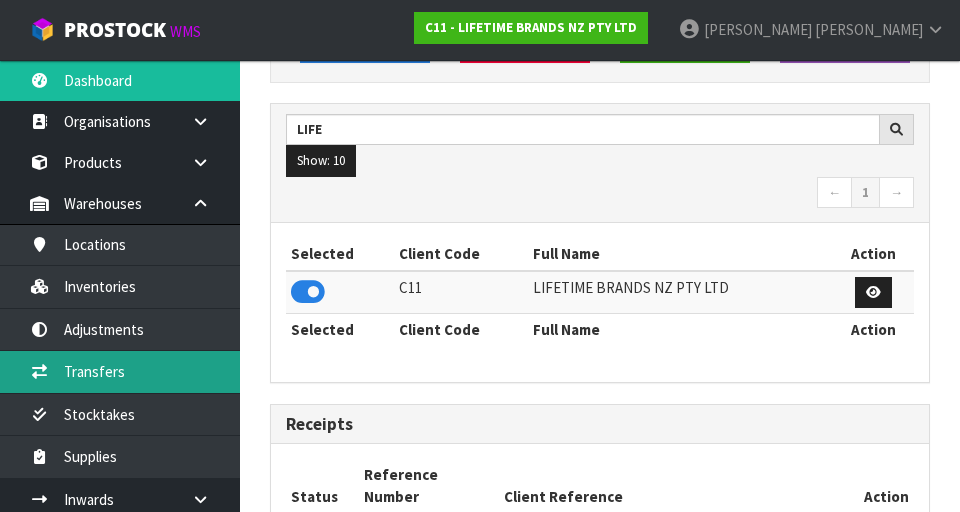 click on "Transfers" at bounding box center [120, 371] 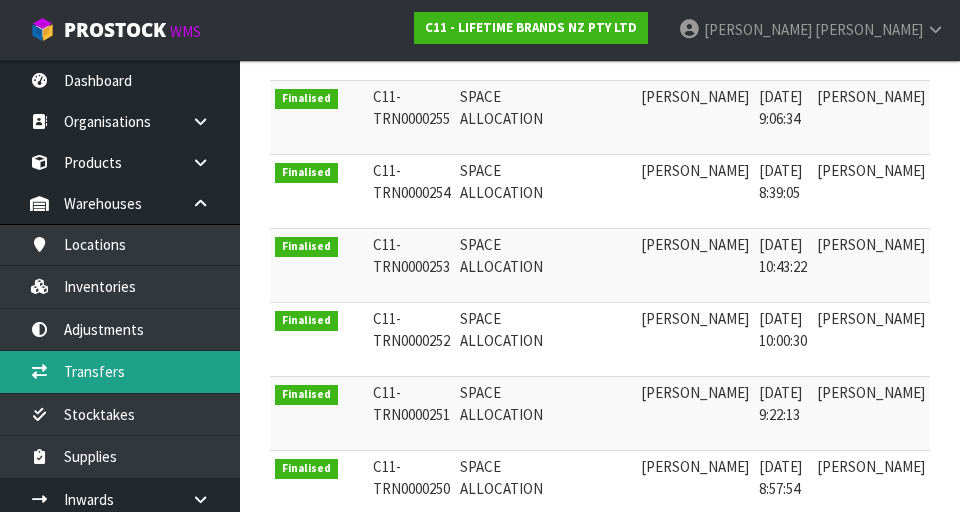 scroll, scrollTop: 846, scrollLeft: 0, axis: vertical 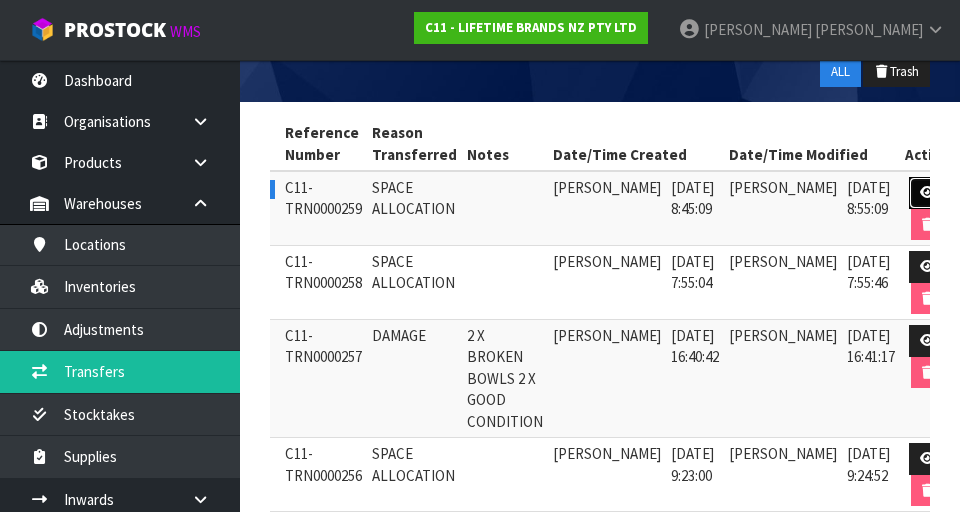 click at bounding box center [927, 192] 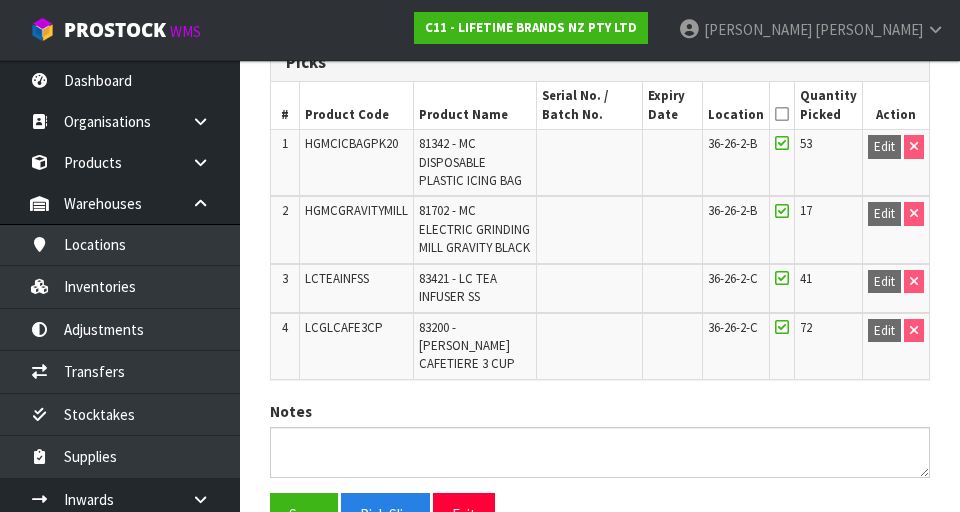 scroll, scrollTop: 625, scrollLeft: 0, axis: vertical 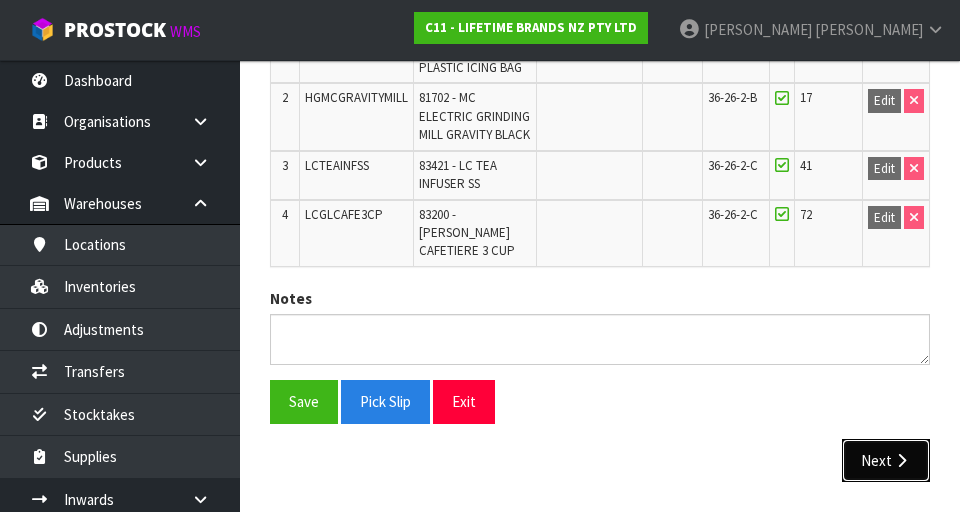 click at bounding box center (901, 460) 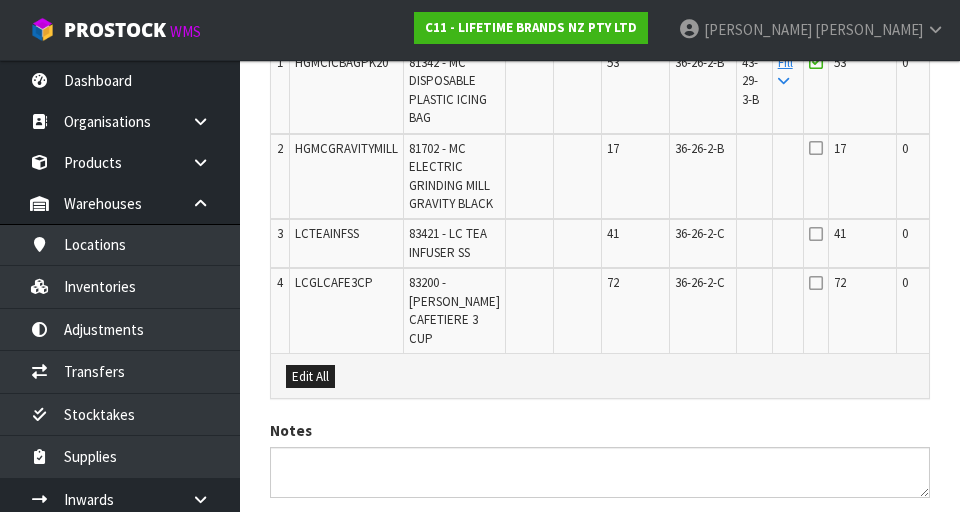 scroll, scrollTop: 644, scrollLeft: 0, axis: vertical 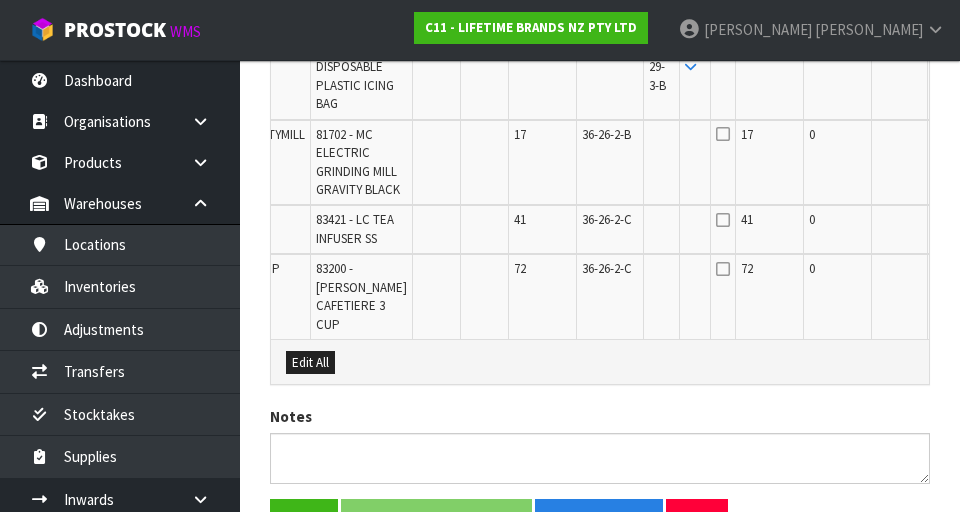 click on "Edit" at bounding box center (949, 223) 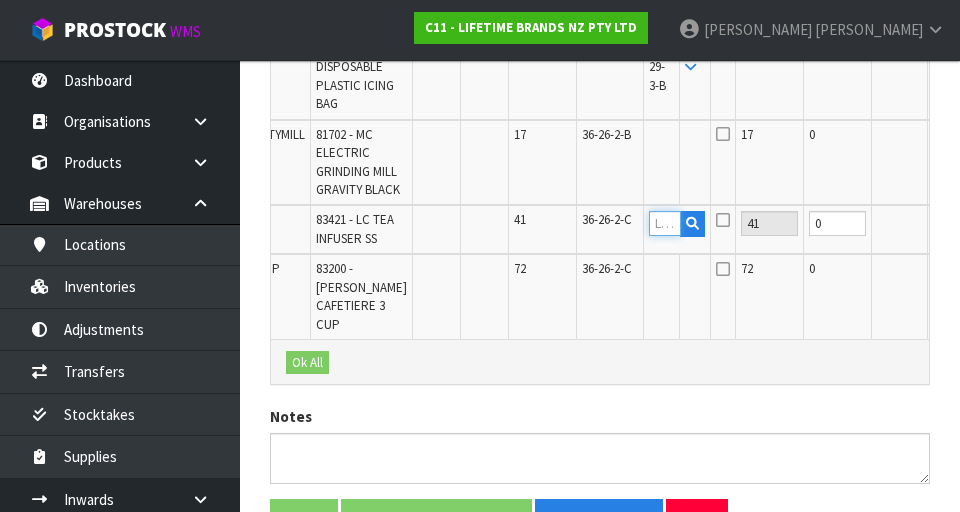 scroll, scrollTop: 0, scrollLeft: 0, axis: both 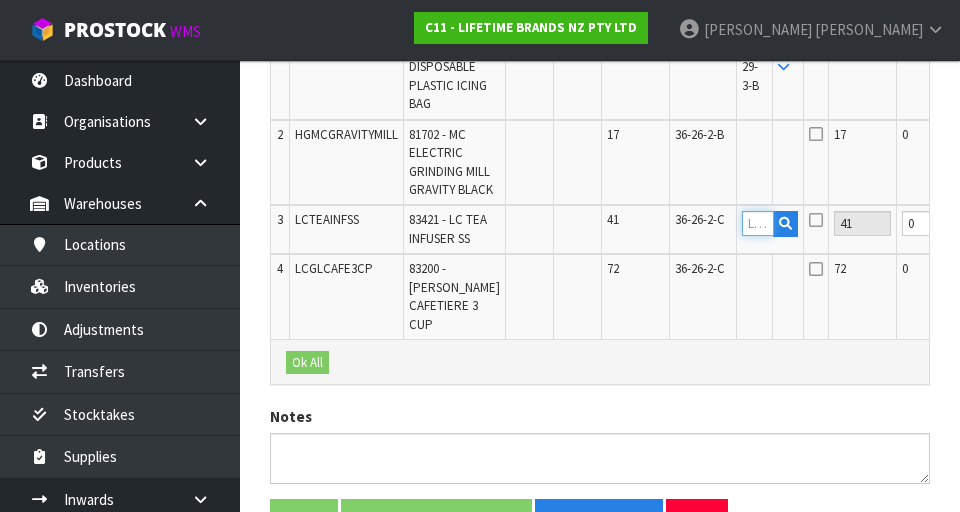 click at bounding box center [758, 223] 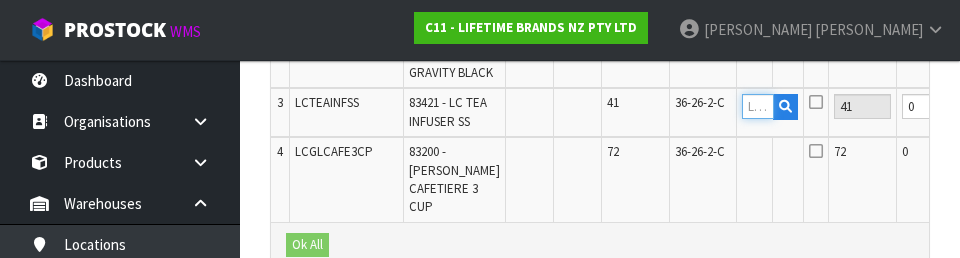 scroll, scrollTop: 766, scrollLeft: 0, axis: vertical 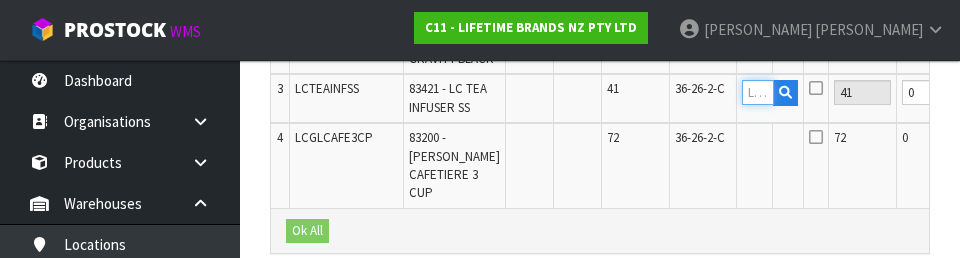 type on "43-23-2-C" 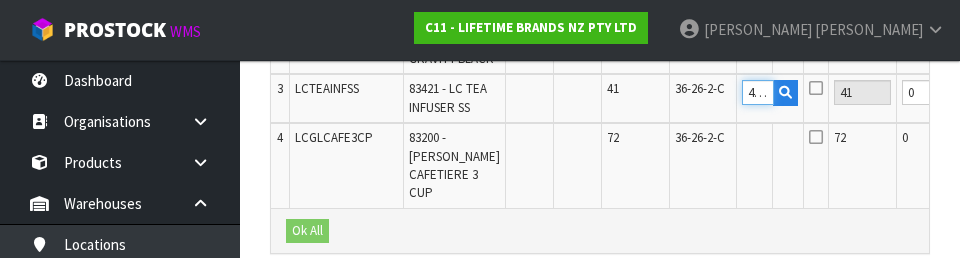 scroll, scrollTop: 0, scrollLeft: 38, axis: horizontal 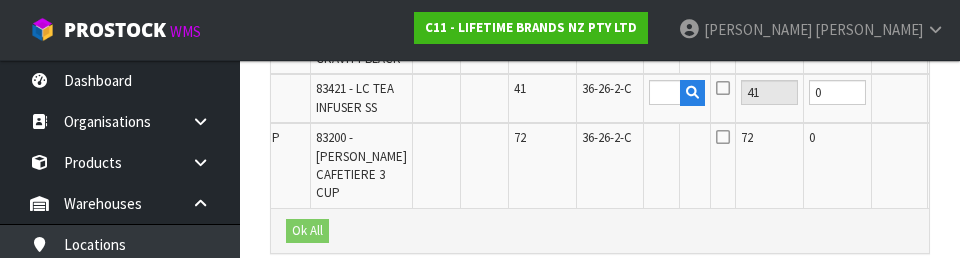 click on "OK" at bounding box center (950, 92) 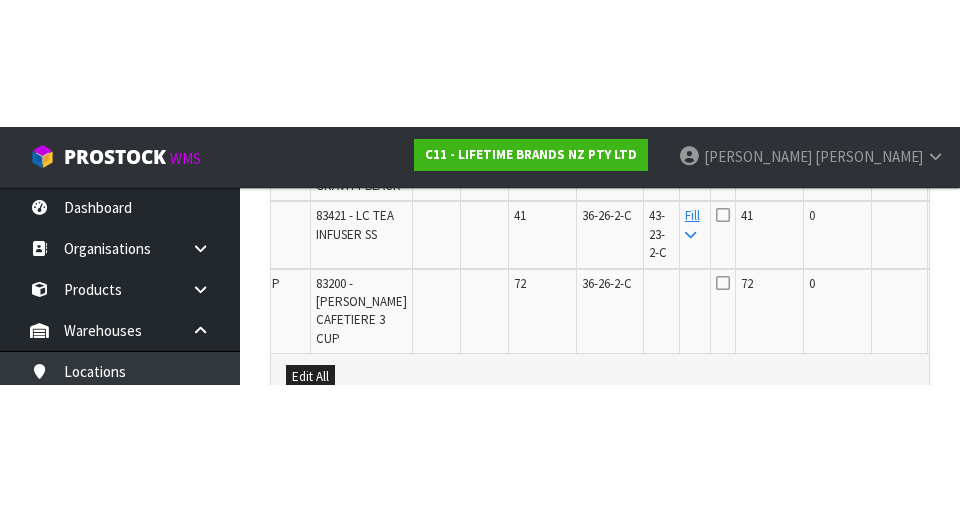scroll 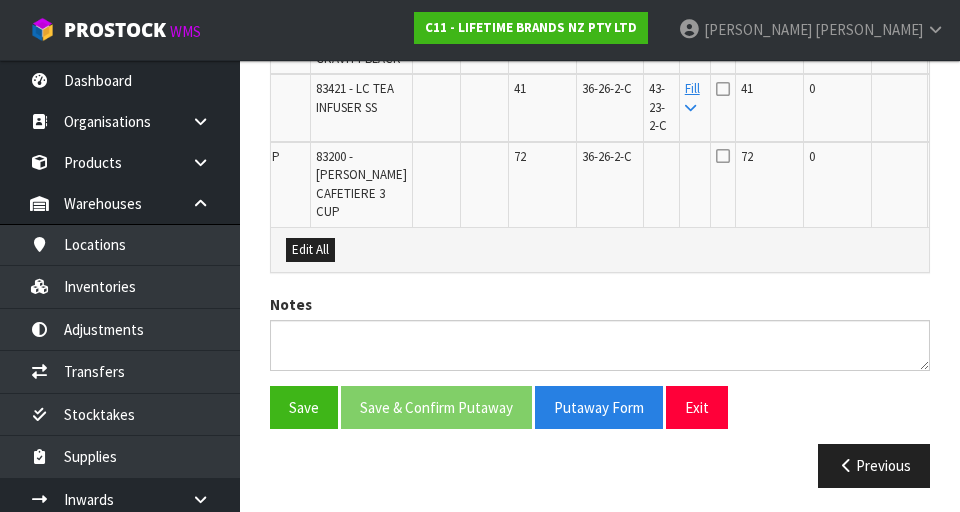 click at bounding box center (723, 89) 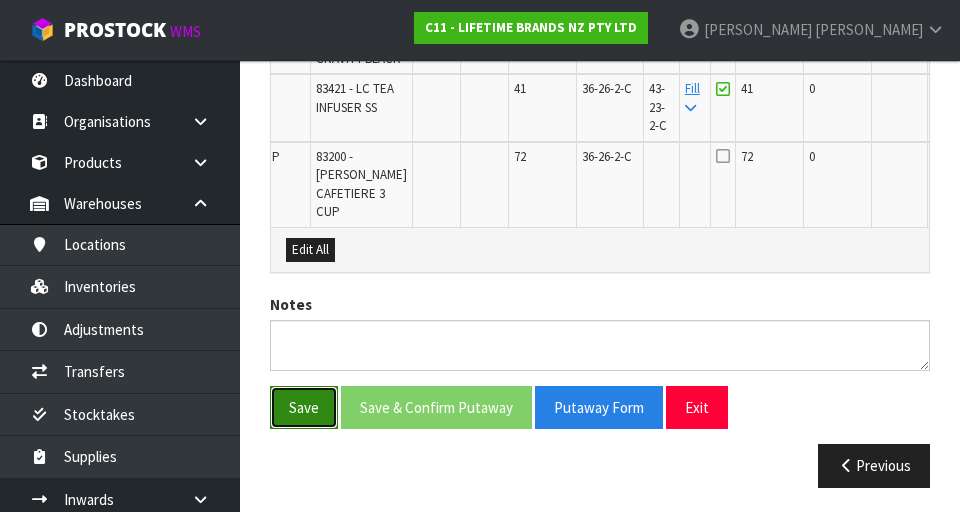 click on "Save" at bounding box center [304, 407] 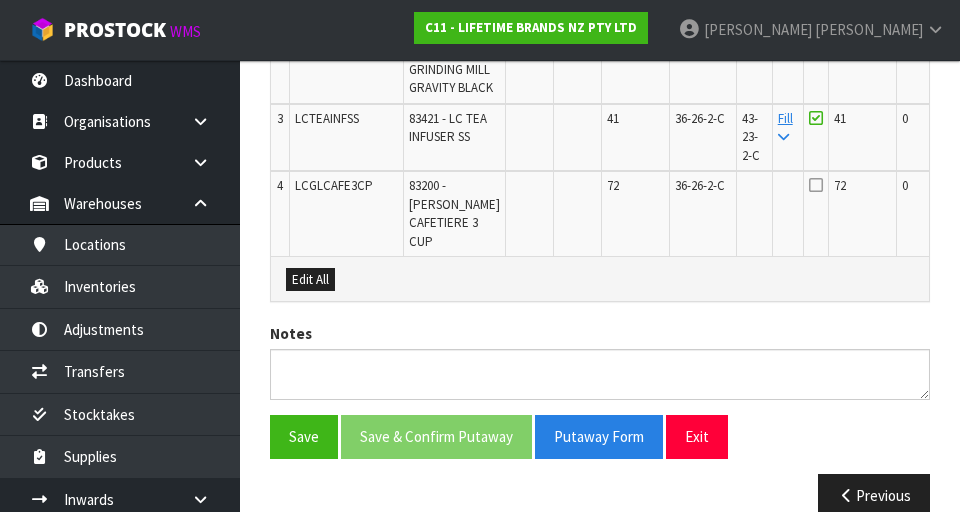 click on "×
Close
Update successful
1
Transfer Pick
2
Transfer Putaway
LIFETIME BRANDS NZ PTY LTD
Reason Transferred  *
Space Allocation Damage Expired Stock Repair QA
Space Allocation
Post Date  *
[DATE]
Warehouse  *
01 - CONTRACT WAREHOUSING MAIN 02 - CONTRACT WAREHOUSING NO 2 CHC - CWL [GEOGRAPHIC_DATA] WAIHEKE - SOLAR SHOP [GEOGRAPHIC_DATA] - CONTRACT WAREHOUSING [GEOGRAPHIC_DATA] - CONTRACT WAREHOUSING [DEMOGRAPHIC_DATA] RUBY CWL03 - CONTRACT WAREHOUSING NEILPARK
CWL01 - CONTRACT WAREHOUSING [GEOGRAPHIC_DATA]
Putaways
#
Product" at bounding box center (600, -37) 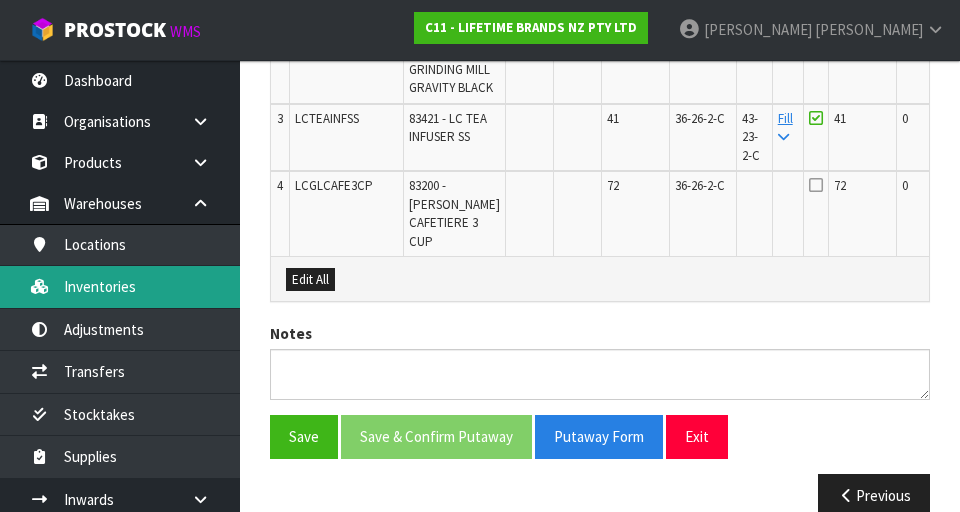 click on "Inventories" at bounding box center (120, 286) 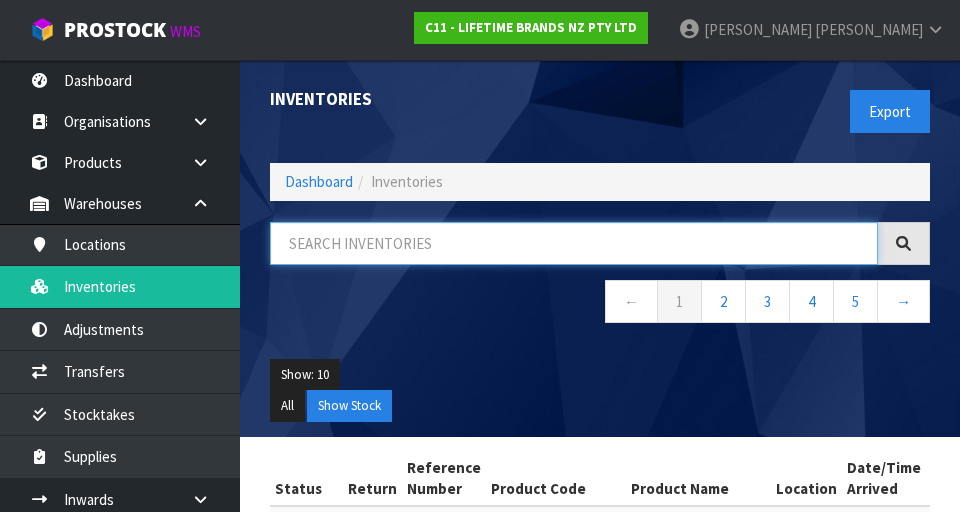 click at bounding box center (574, 243) 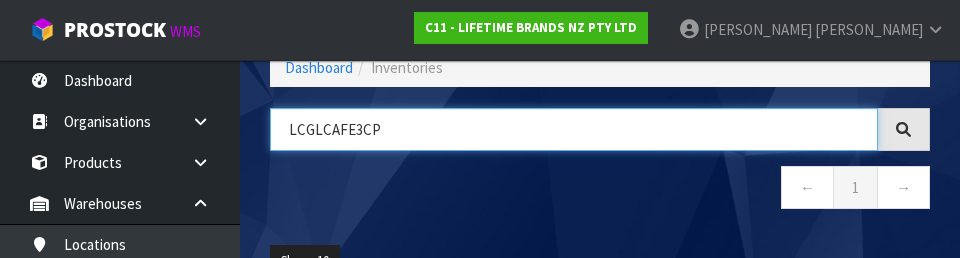 type on "LCGLCAFE3CP" 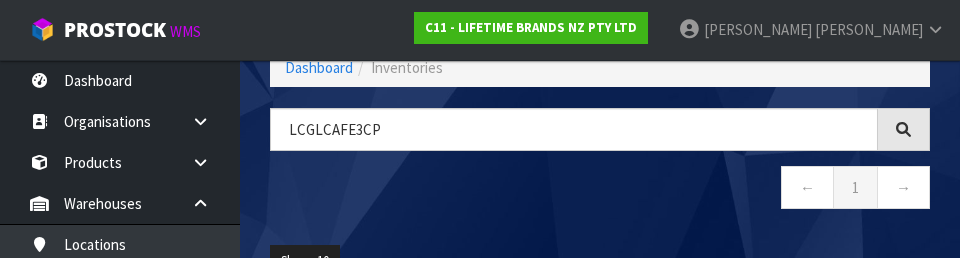 click on "←
1
→" at bounding box center [600, 190] 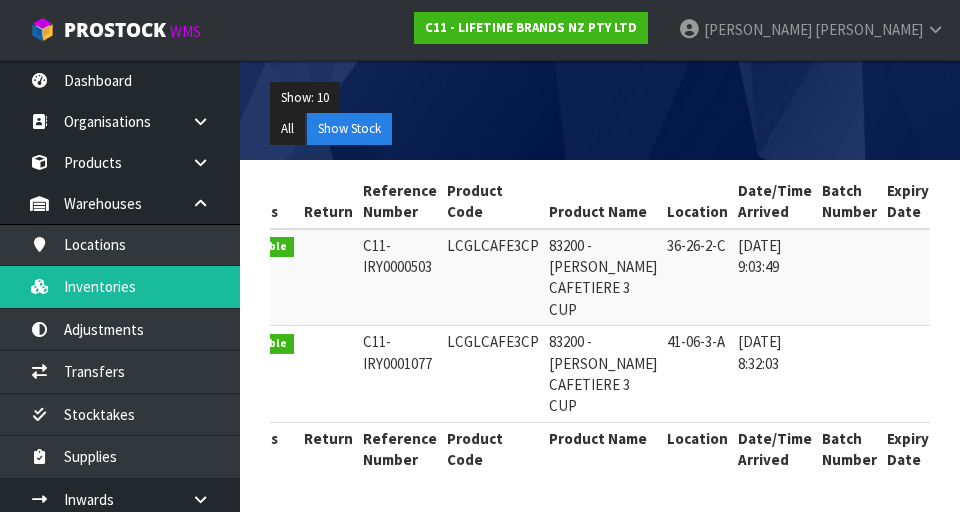 scroll, scrollTop: 0, scrollLeft: 36, axis: horizontal 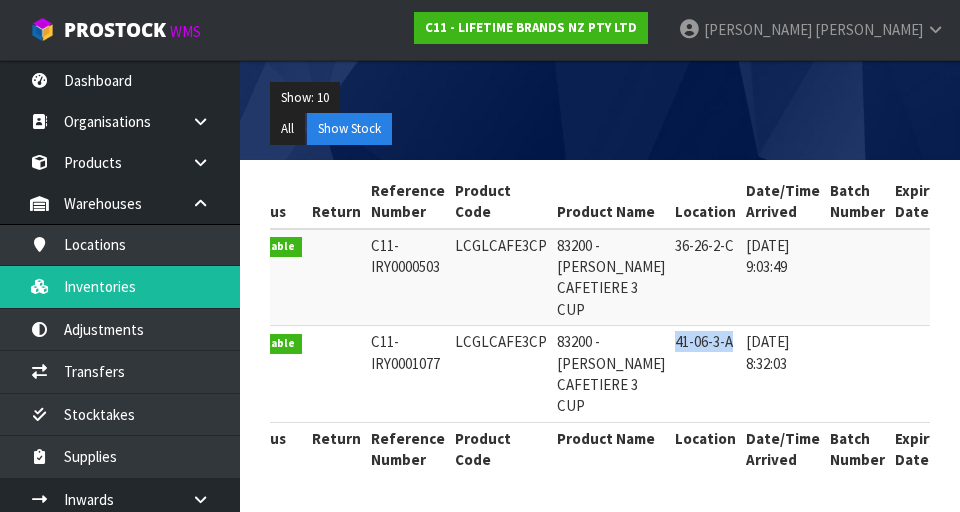 copy on "41-06-3-A" 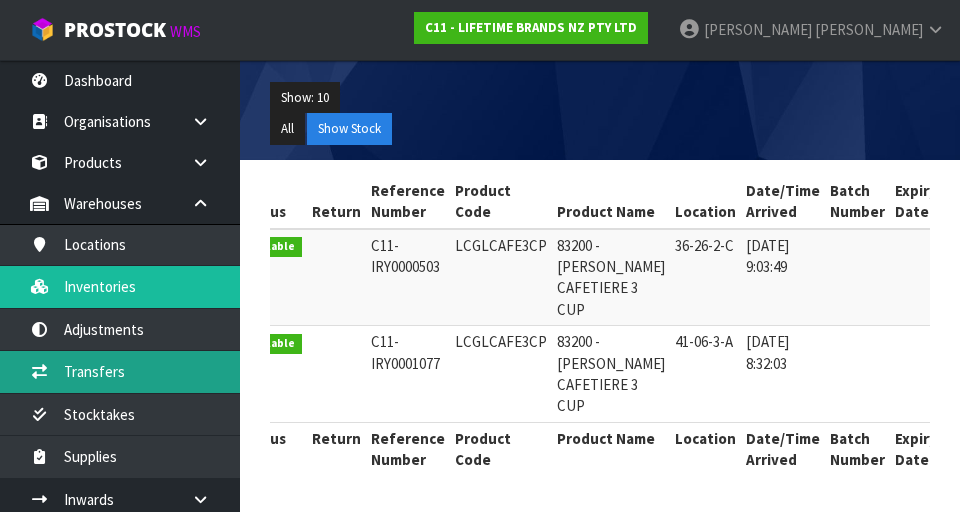 click on "Transfers" at bounding box center [120, 371] 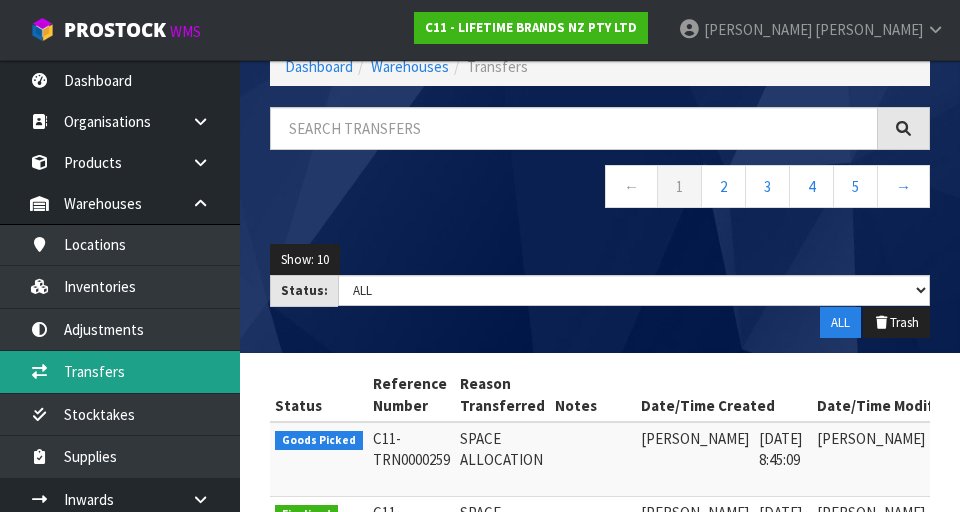 scroll, scrollTop: 277, scrollLeft: 0, axis: vertical 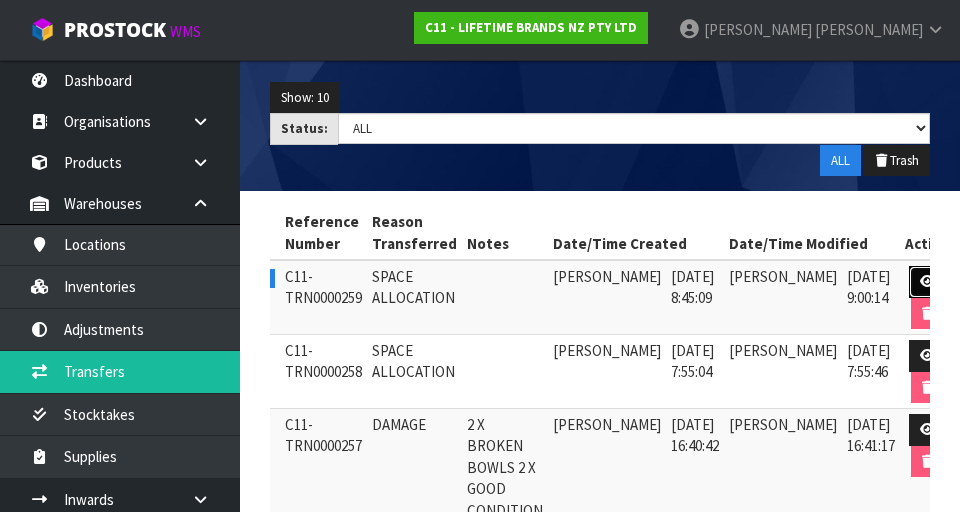 click at bounding box center (927, 281) 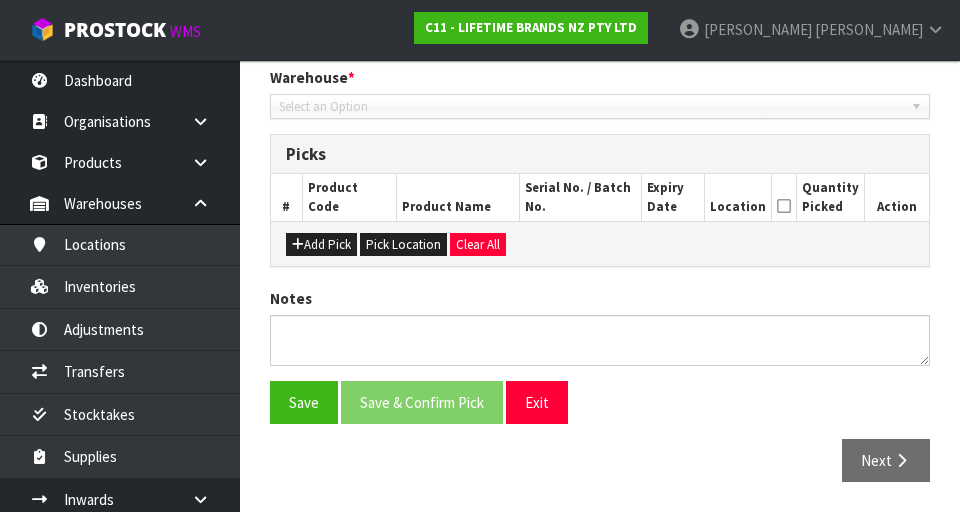 type on "[DATE]" 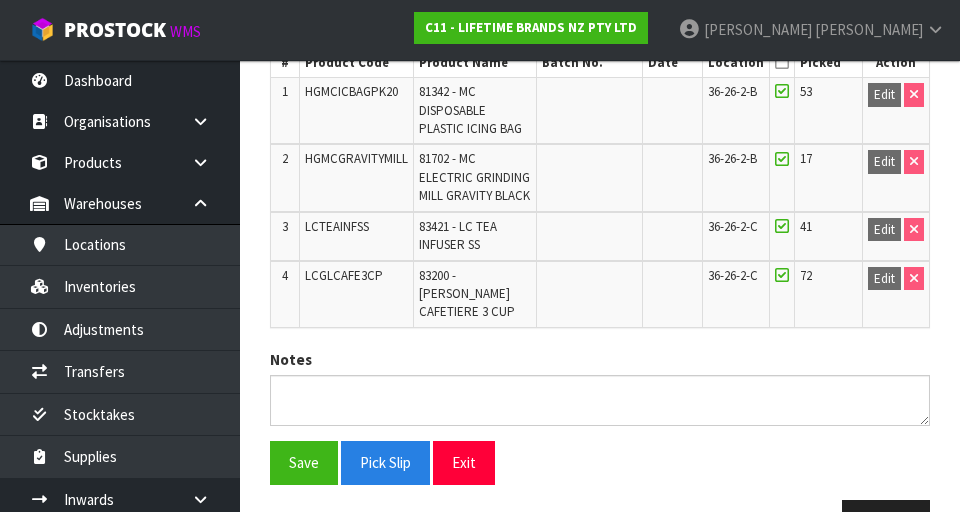 scroll, scrollTop: 615, scrollLeft: 0, axis: vertical 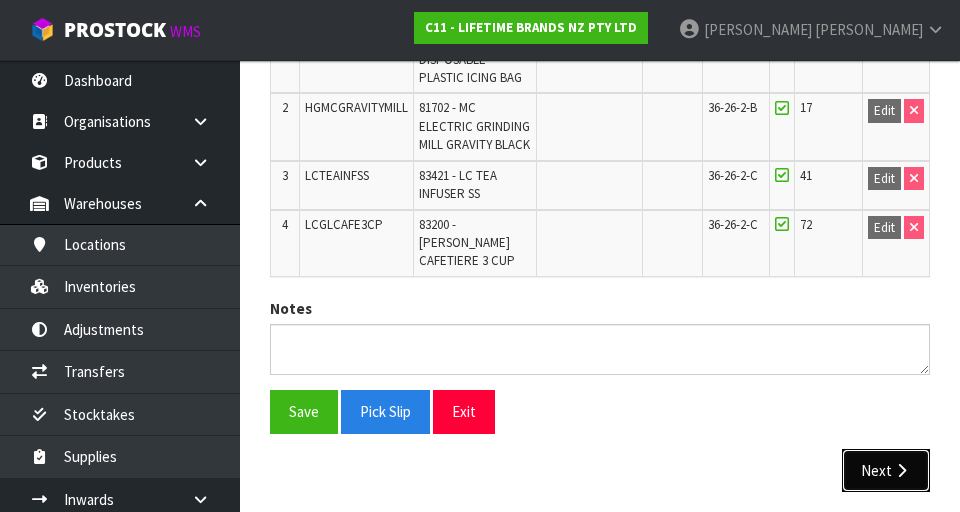 click on "Next" at bounding box center (886, 470) 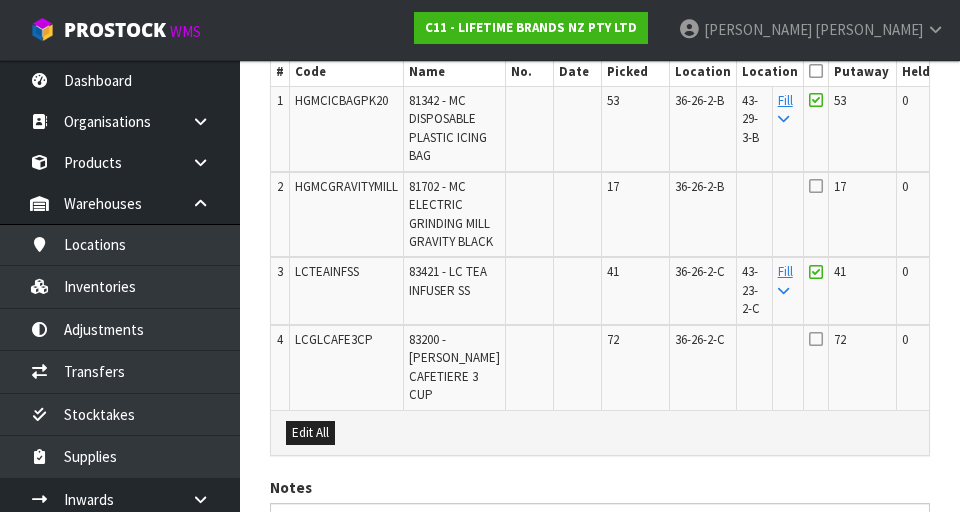 scroll, scrollTop: 597, scrollLeft: 0, axis: vertical 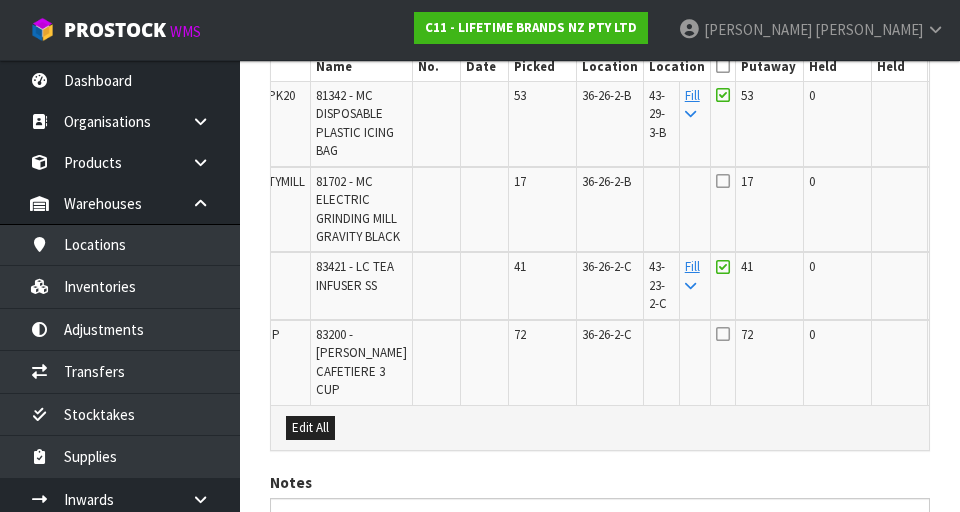 click on "Edit" at bounding box center [949, 338] 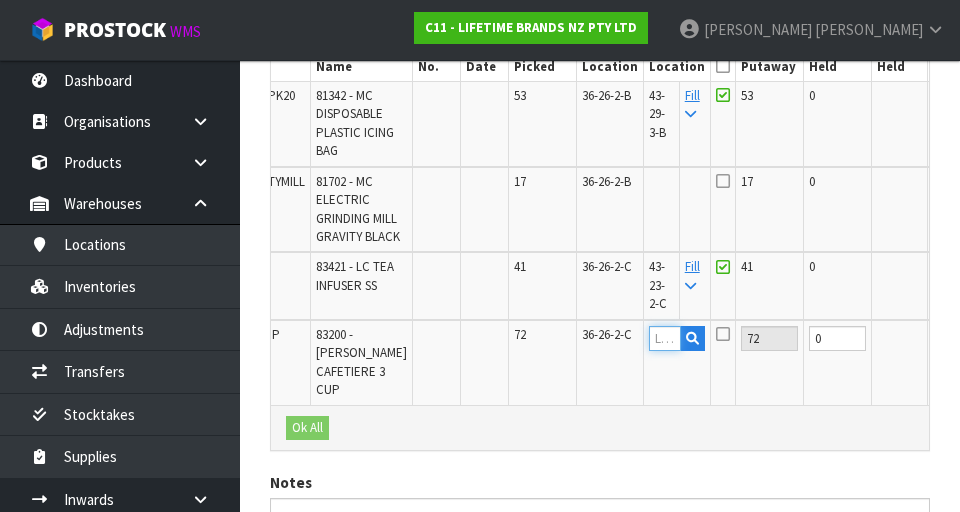 click at bounding box center [665, 338] 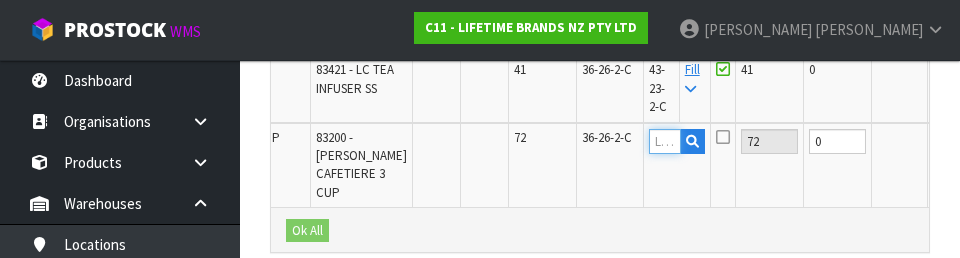 scroll, scrollTop: 833, scrollLeft: 0, axis: vertical 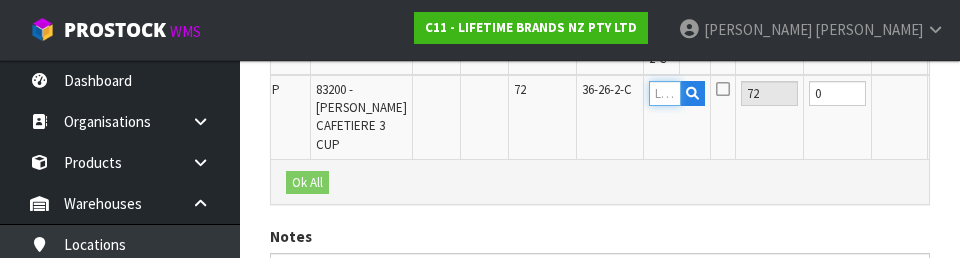 type on "41-06-3-A" 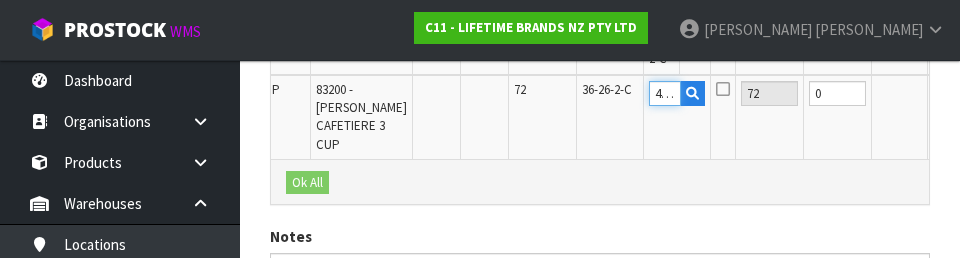 scroll, scrollTop: 0, scrollLeft: 38, axis: horizontal 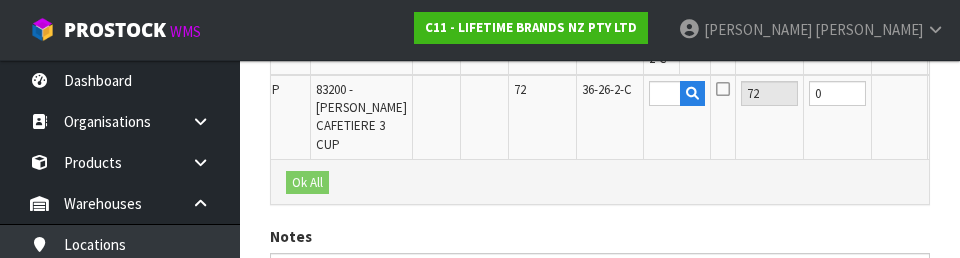 click on "OK" at bounding box center [950, 93] 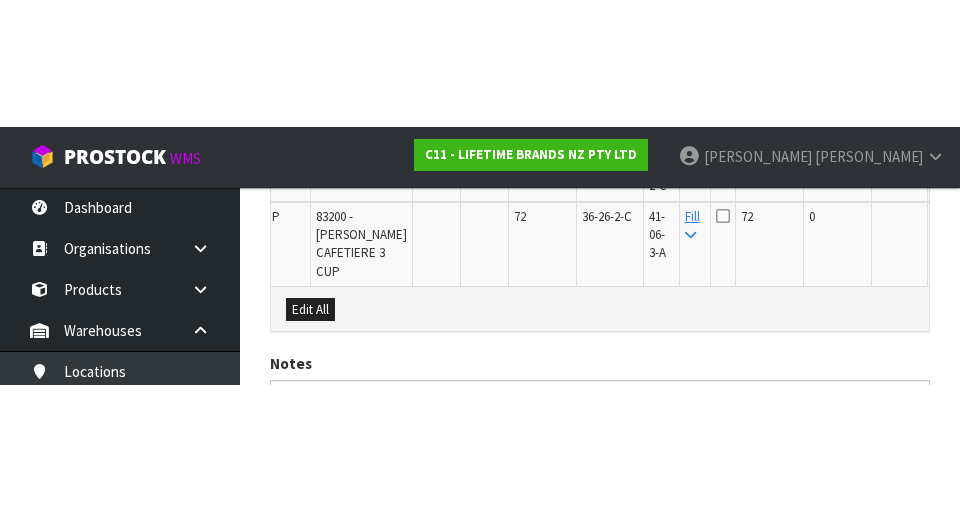 scroll, scrollTop: 817, scrollLeft: 0, axis: vertical 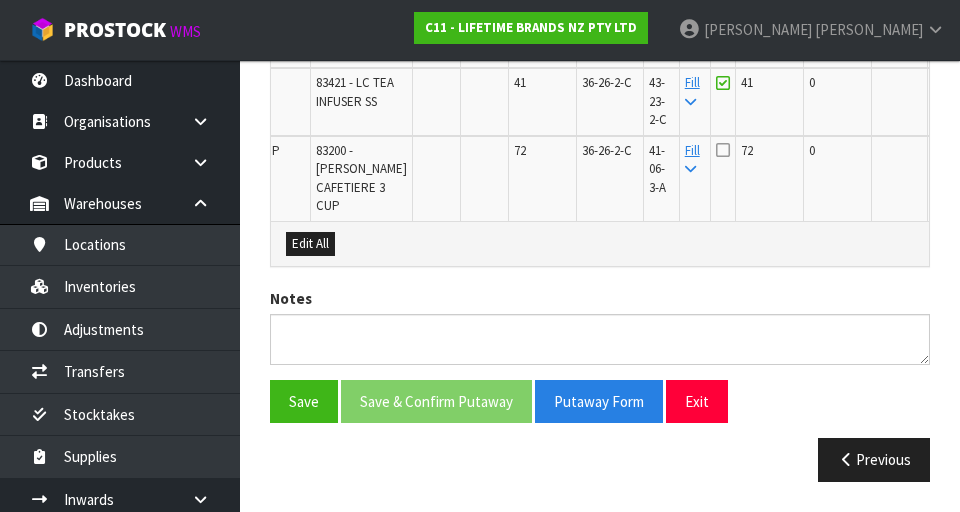 click at bounding box center (723, 150) 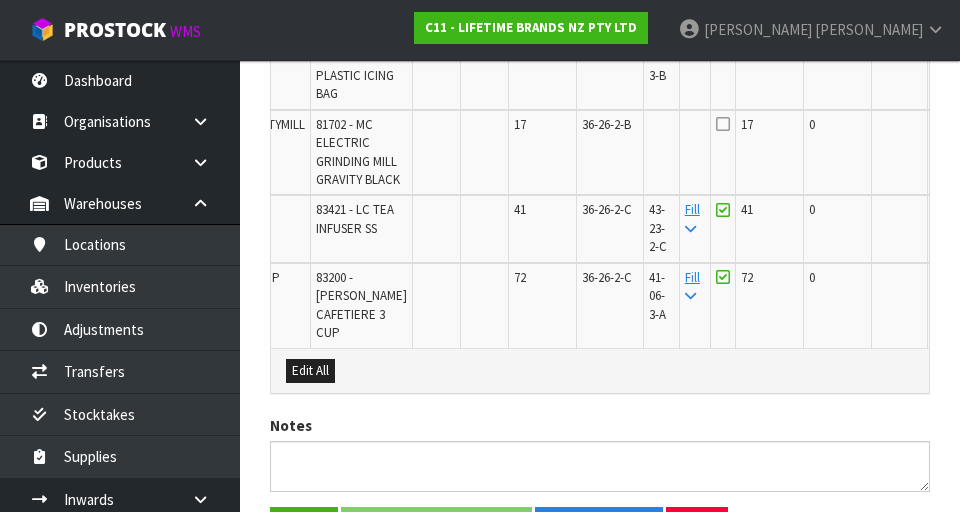 scroll, scrollTop: 626, scrollLeft: 0, axis: vertical 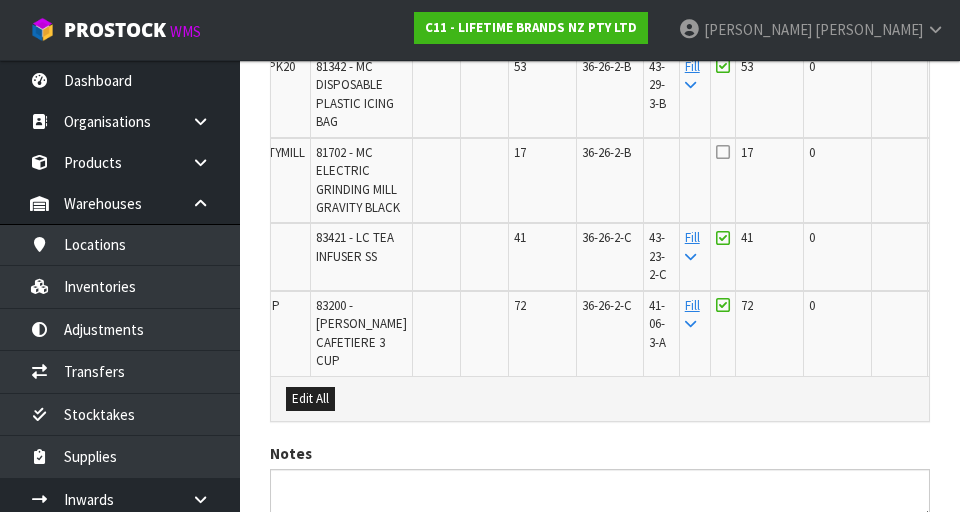 click on "Edit" at bounding box center (949, 156) 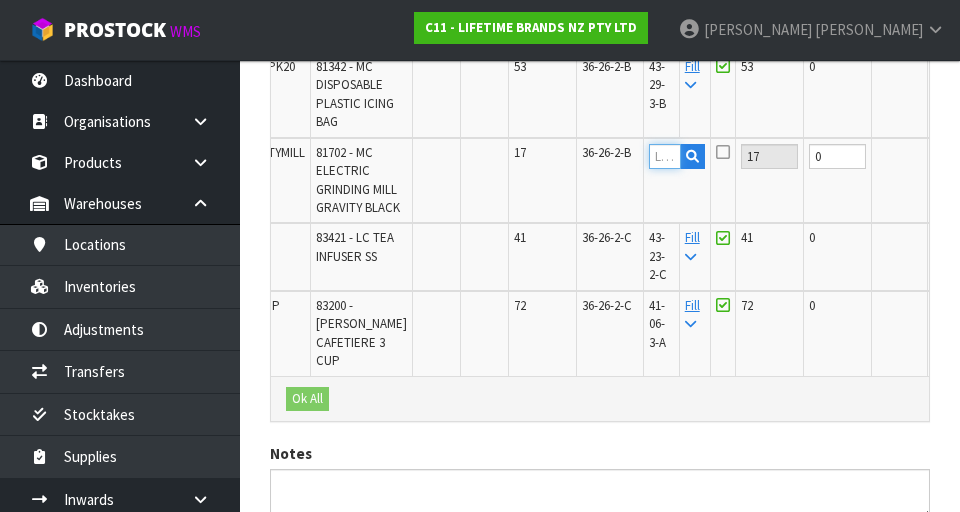 click at bounding box center (665, 156) 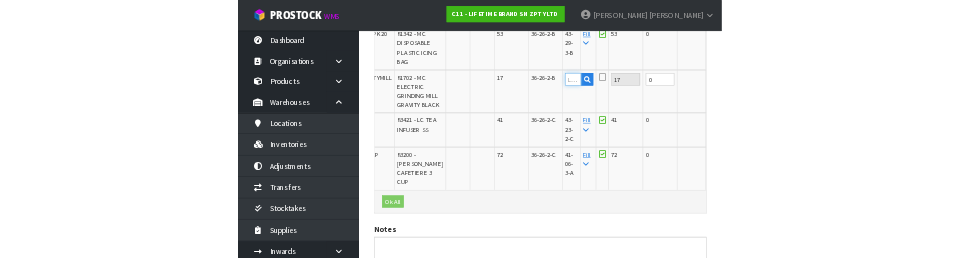 scroll, scrollTop: 617, scrollLeft: 0, axis: vertical 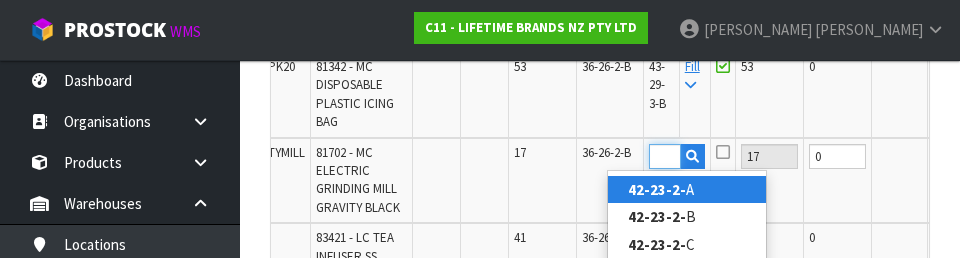 type on "42-23-2-C" 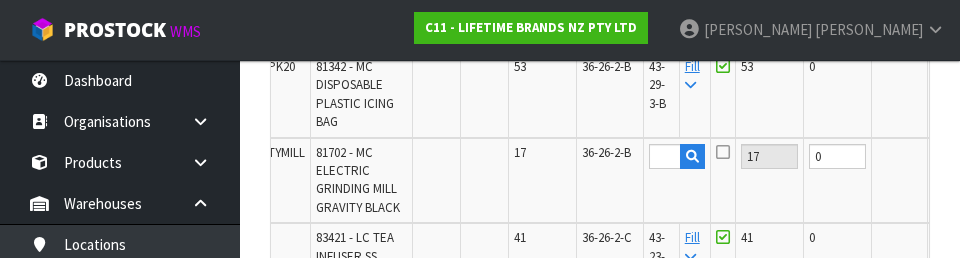 click on "OK" at bounding box center [950, 156] 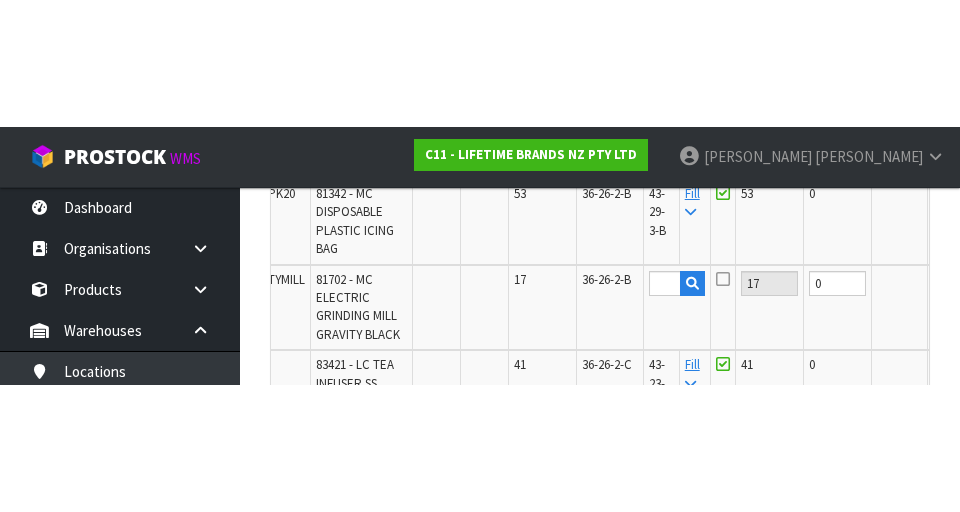 scroll, scrollTop: 626, scrollLeft: 0, axis: vertical 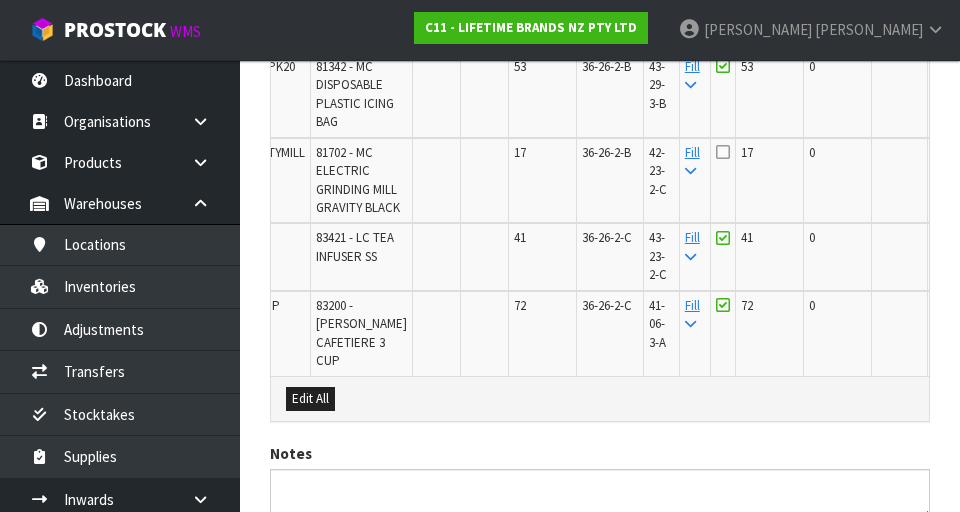 click at bounding box center [723, 152] 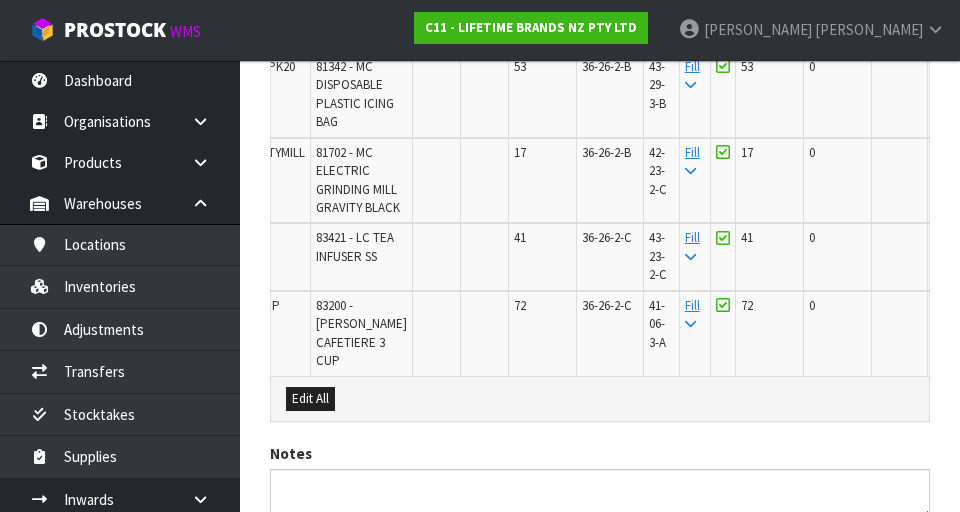 scroll, scrollTop: 817, scrollLeft: 0, axis: vertical 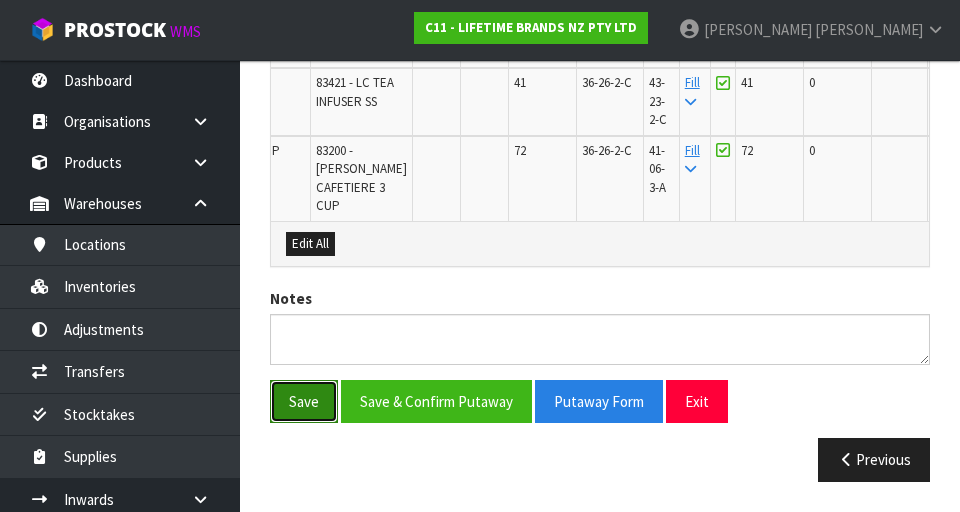 click on "Save" at bounding box center [304, 401] 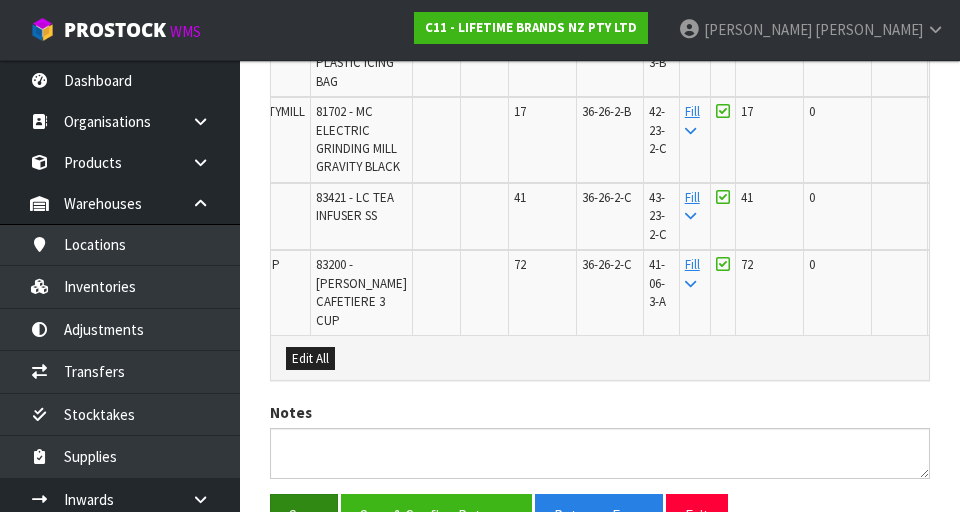 scroll, scrollTop: 889, scrollLeft: 0, axis: vertical 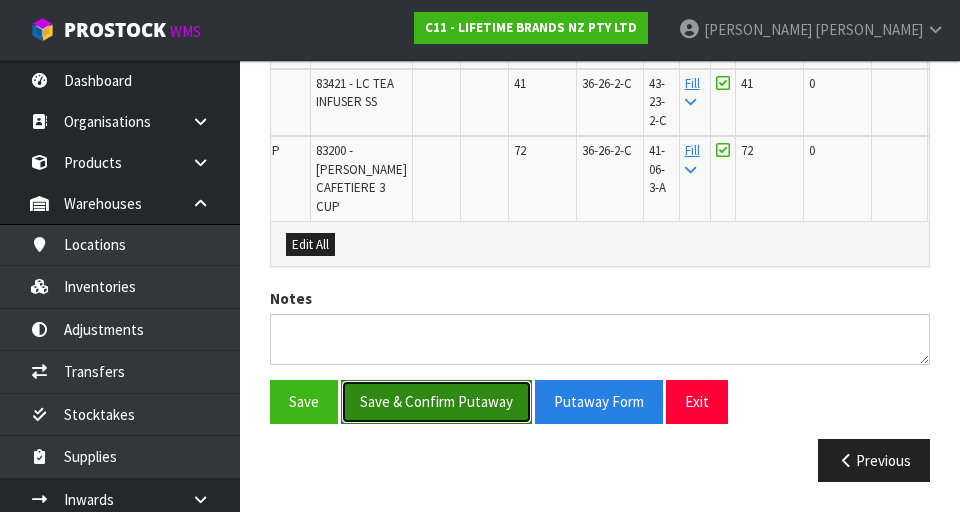 click on "Save & Confirm Putaway" at bounding box center [436, 401] 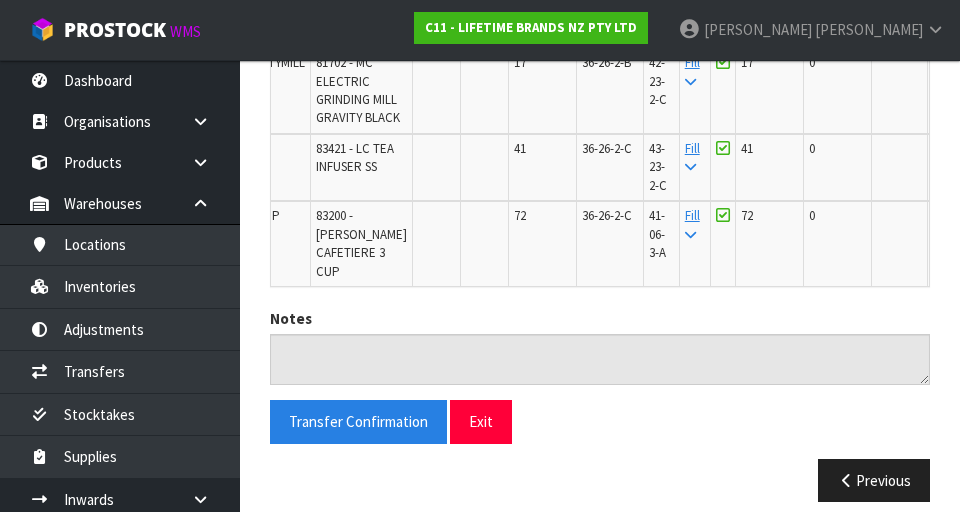 scroll, scrollTop: 814, scrollLeft: 0, axis: vertical 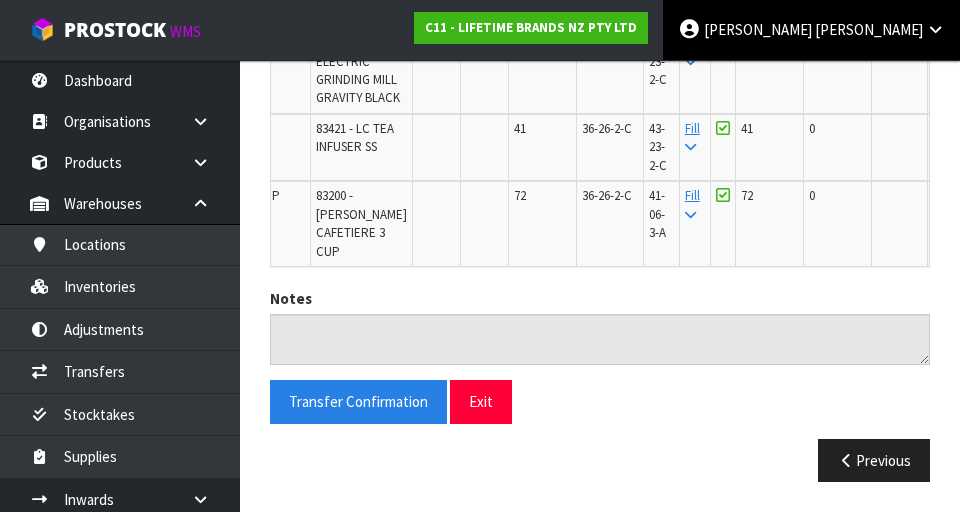 click on "[PERSON_NAME]" at bounding box center (869, 29) 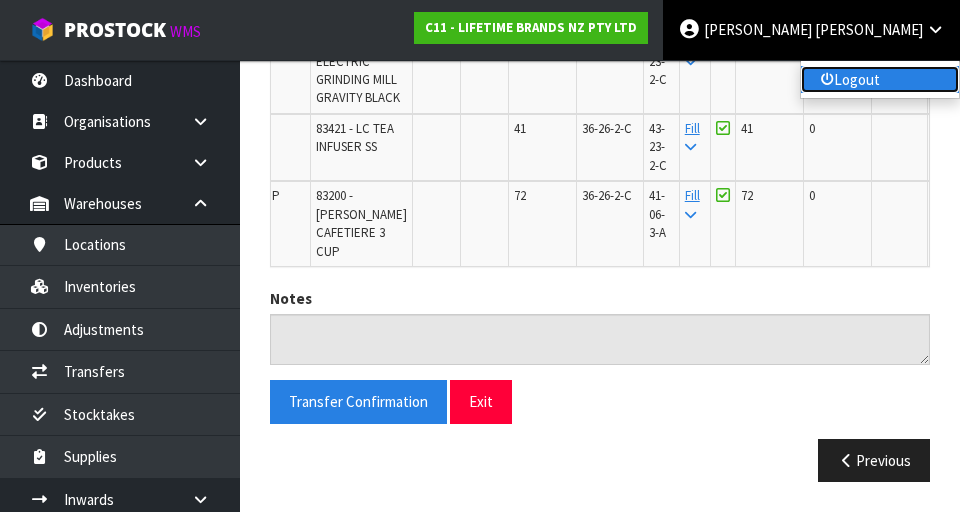 click on "Logout" at bounding box center (880, 79) 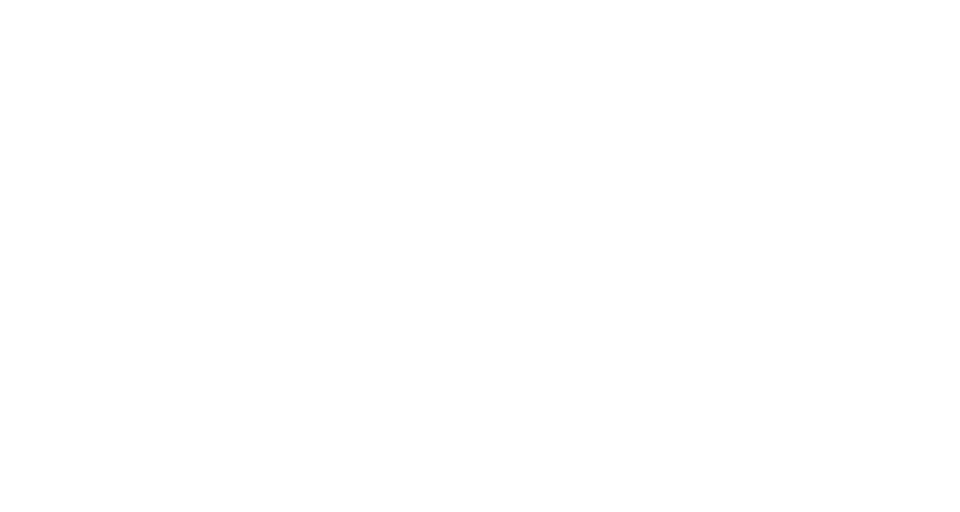 scroll, scrollTop: 0, scrollLeft: 0, axis: both 